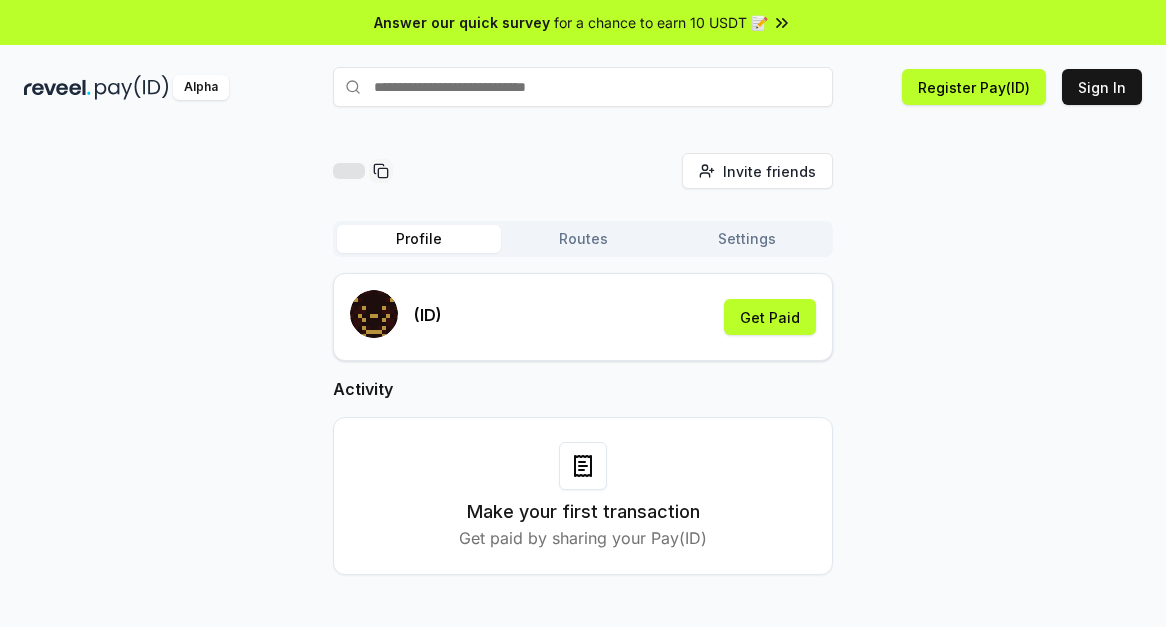 scroll, scrollTop: 0, scrollLeft: 0, axis: both 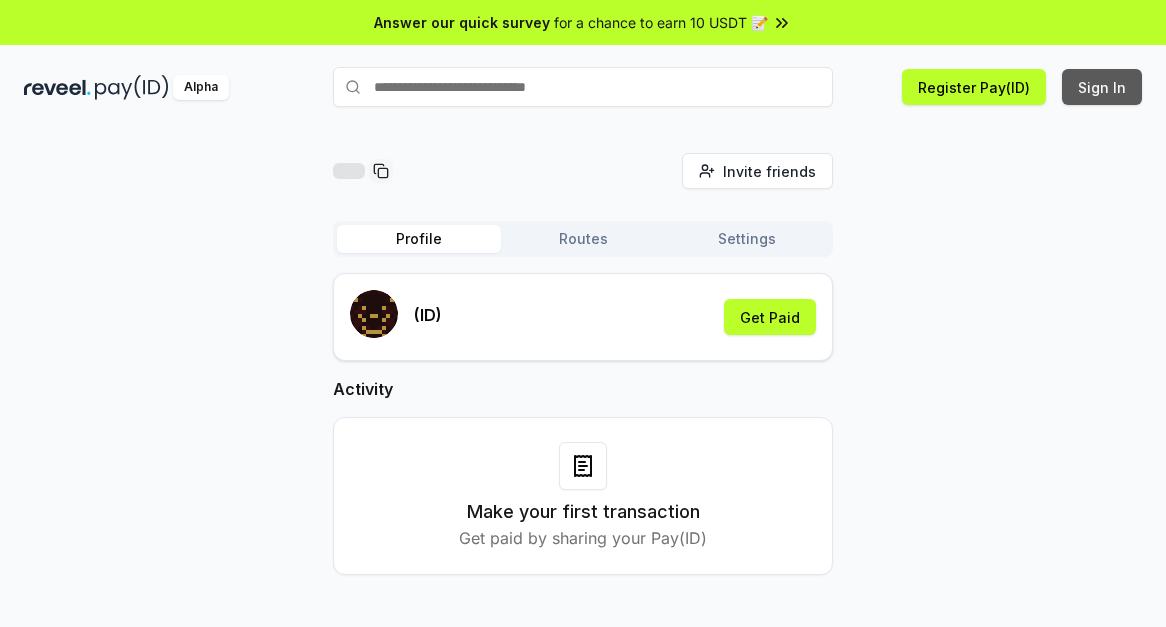 click on "Sign In" at bounding box center (1102, 87) 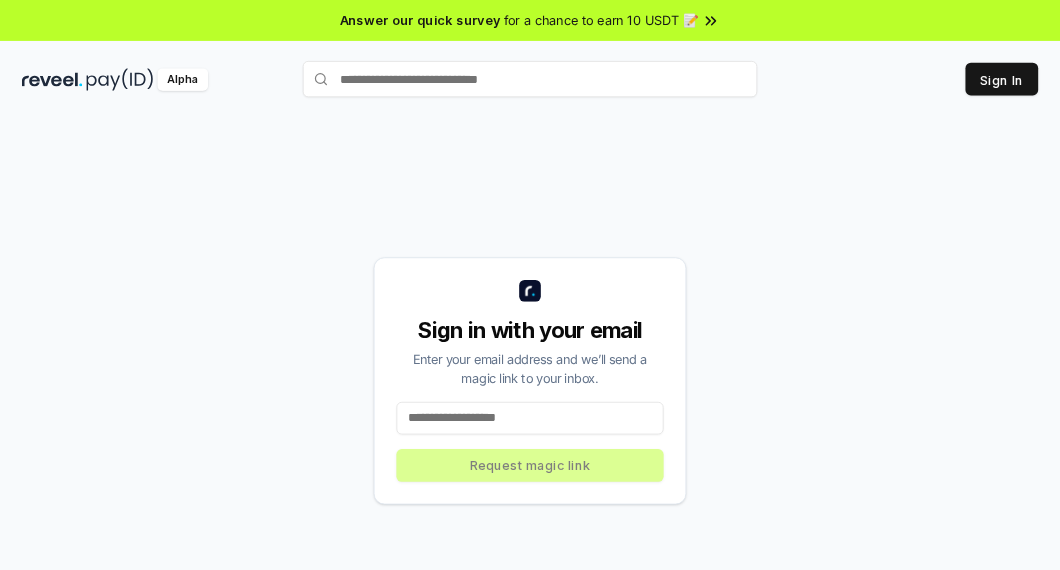 scroll, scrollTop: 0, scrollLeft: 0, axis: both 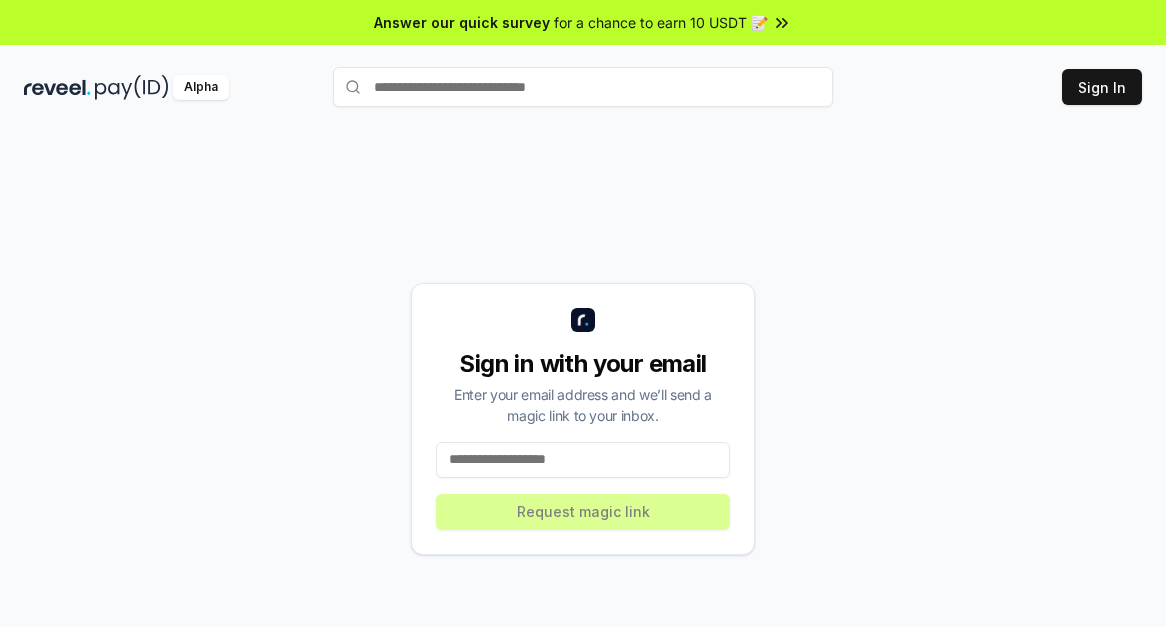 click at bounding box center [583, 460] 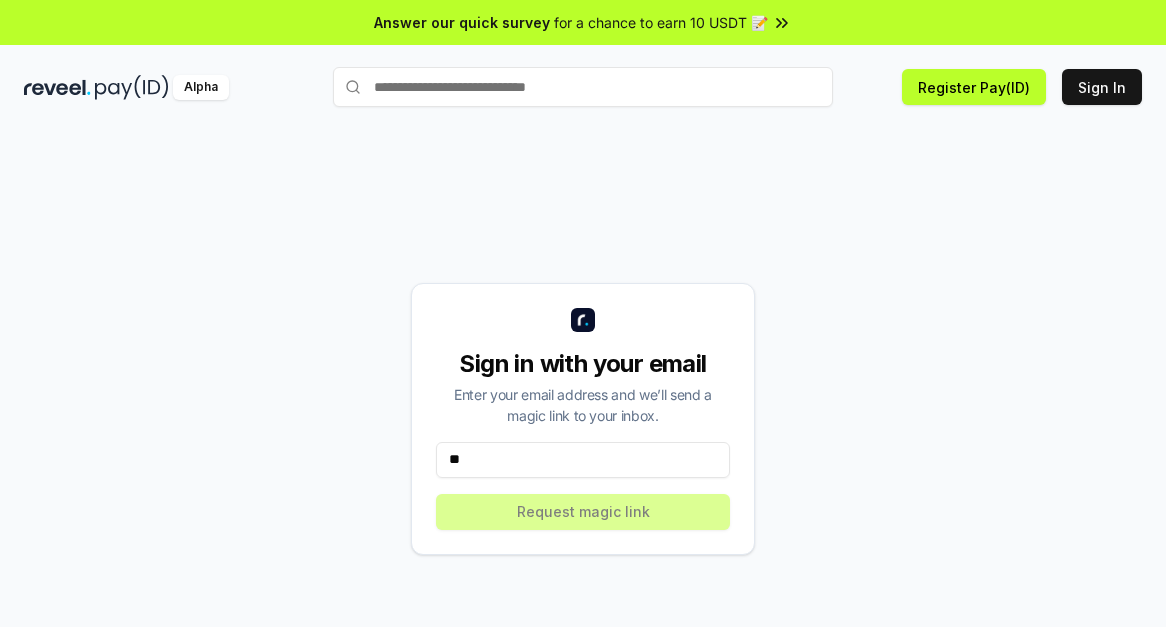 type on "*" 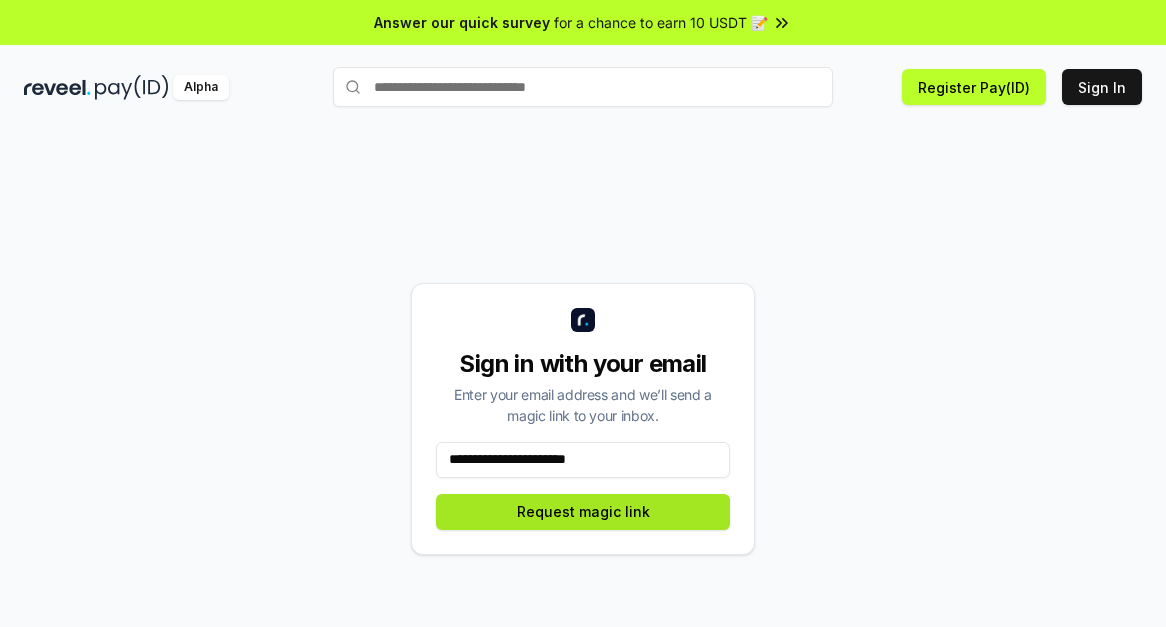 click on "Request magic link" at bounding box center [583, 512] 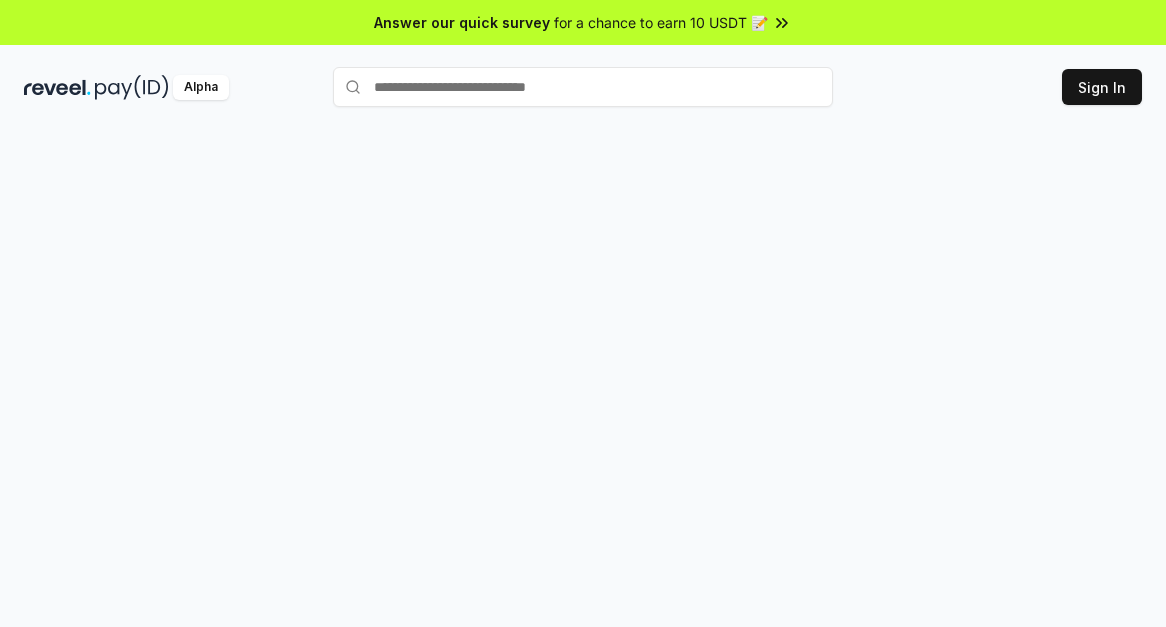 scroll, scrollTop: 0, scrollLeft: 0, axis: both 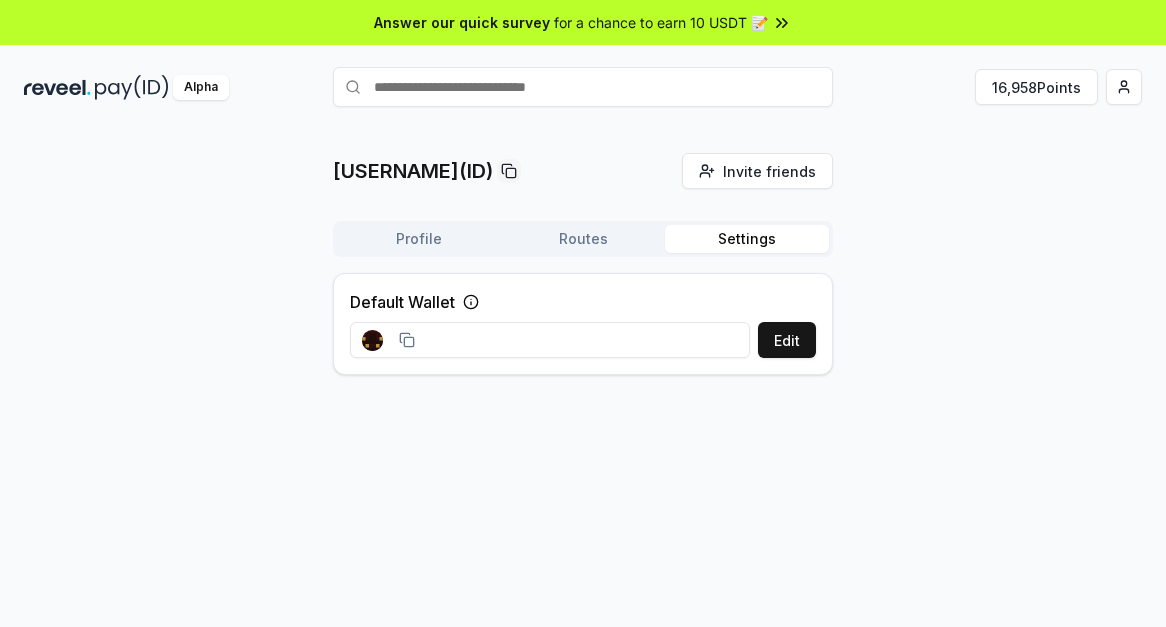click on "Settings" at bounding box center [747, 239] 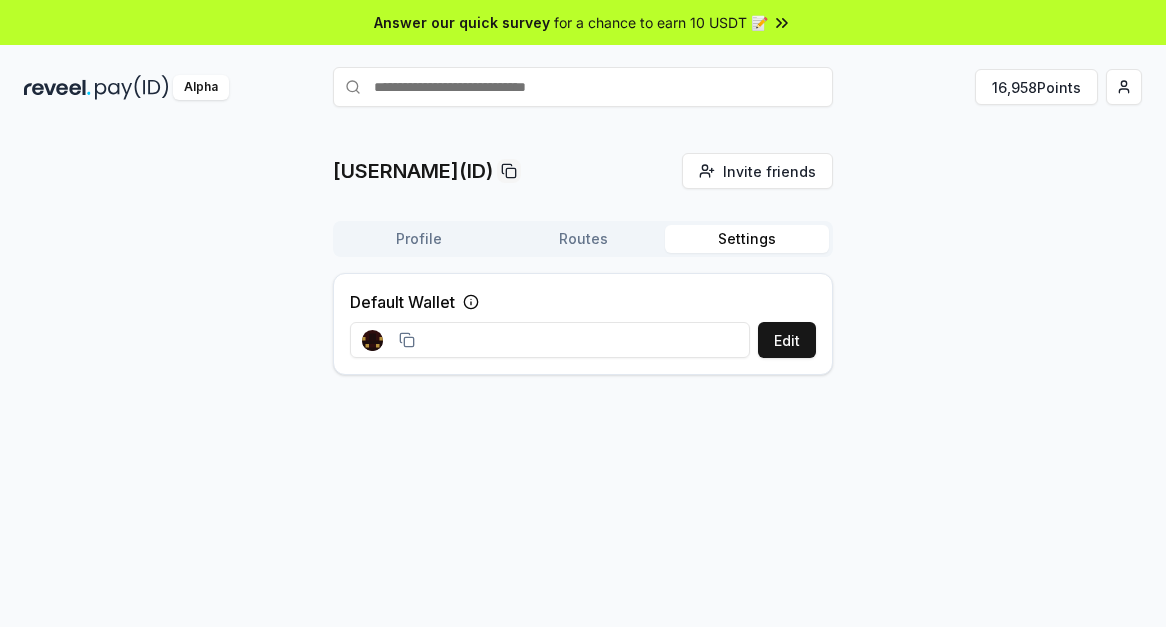 click 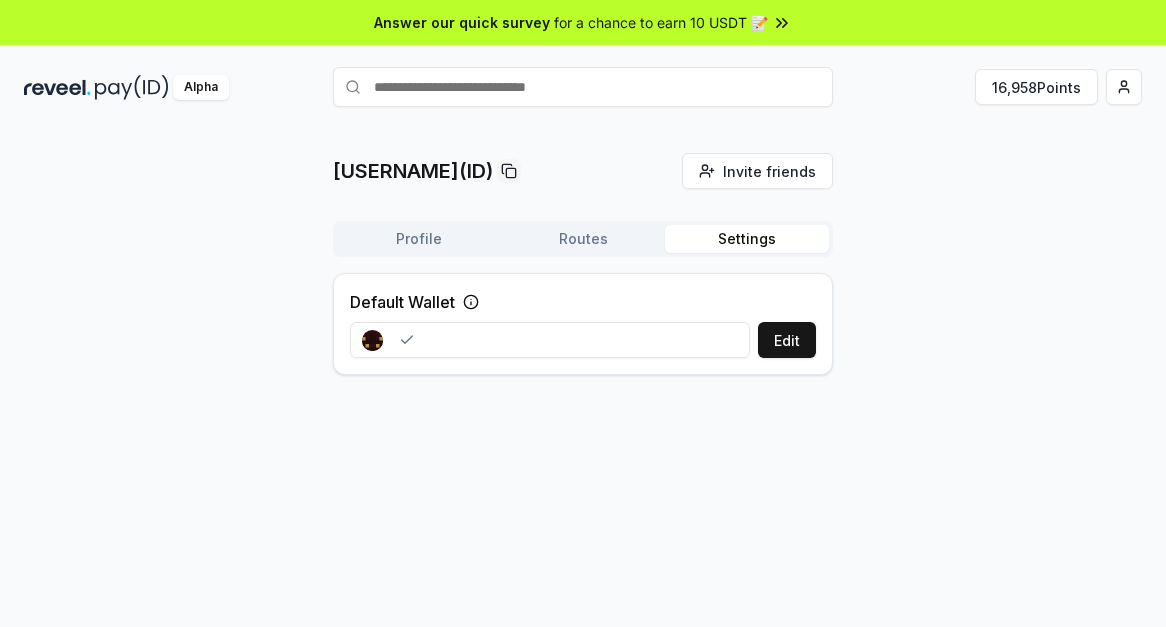 click at bounding box center [550, 340] 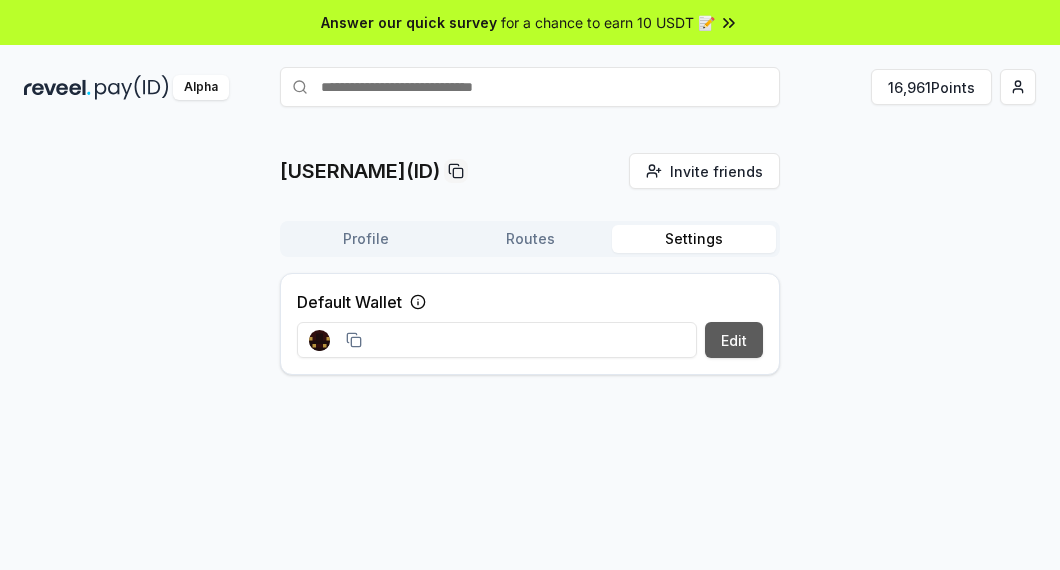 click at bounding box center [497, 340] 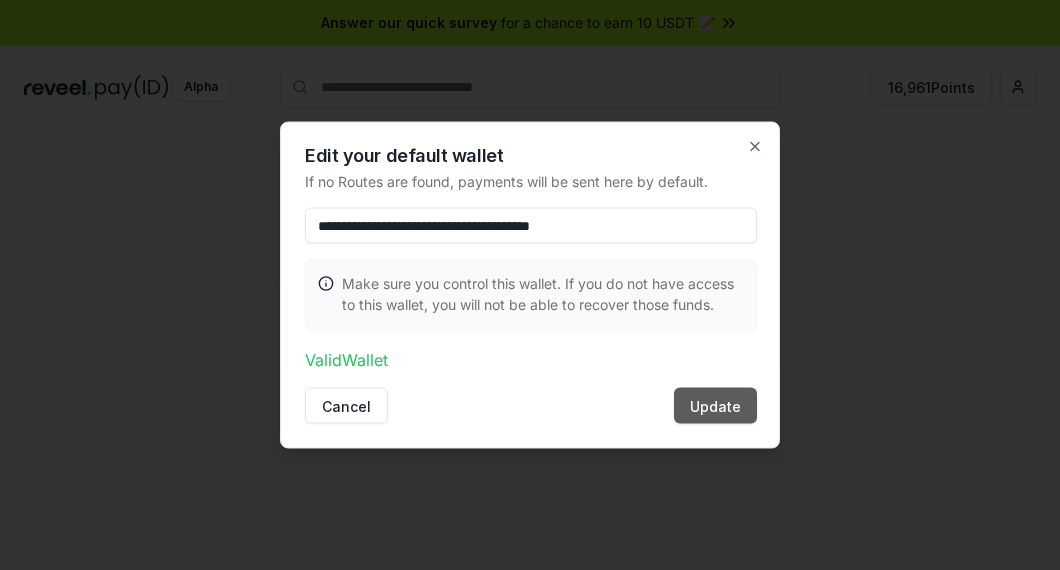type on "**********" 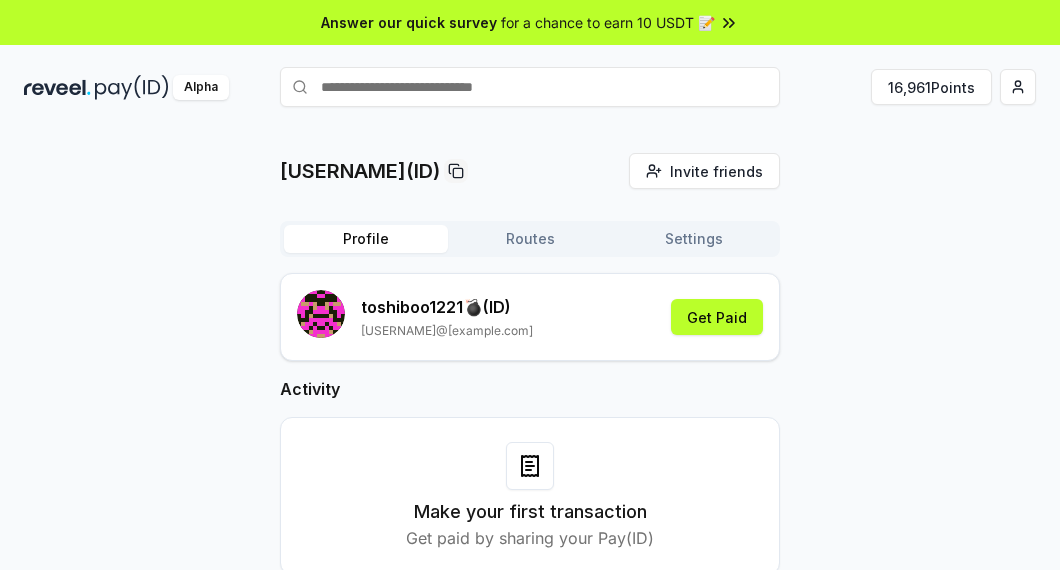 click on "Profile" at bounding box center (366, 239) 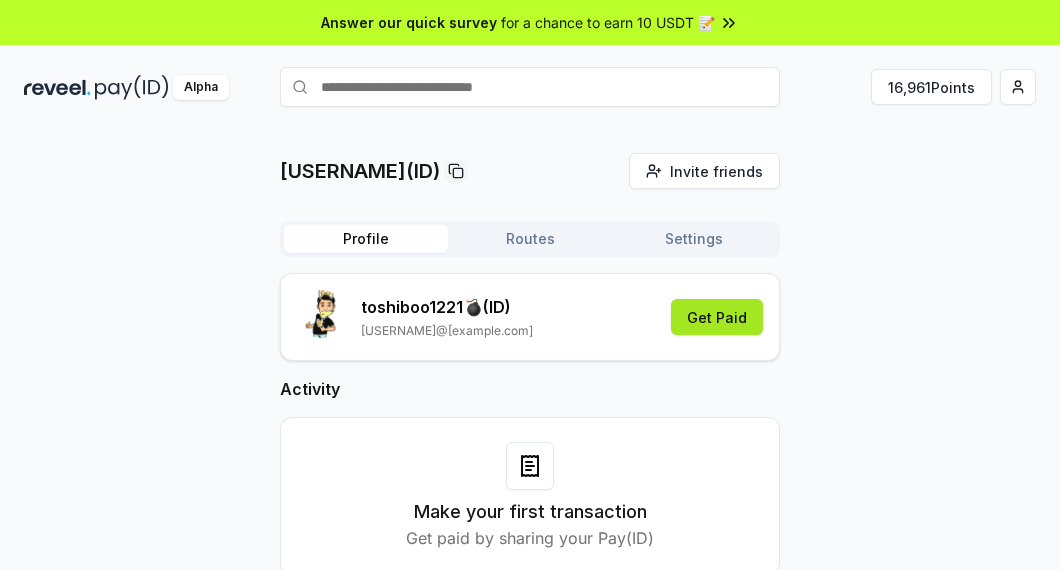 click on "Get Paid" at bounding box center [717, 317] 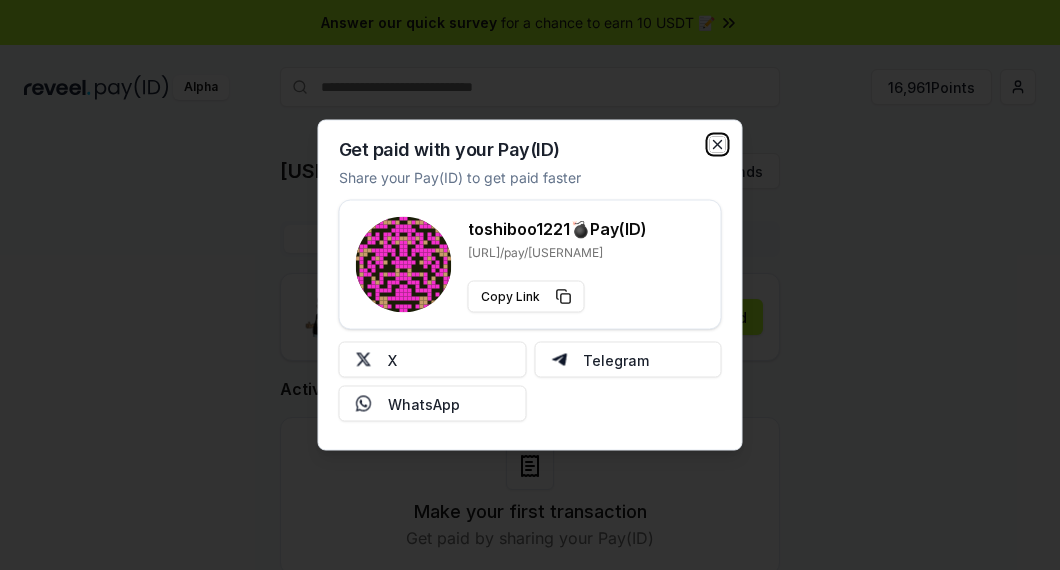 click 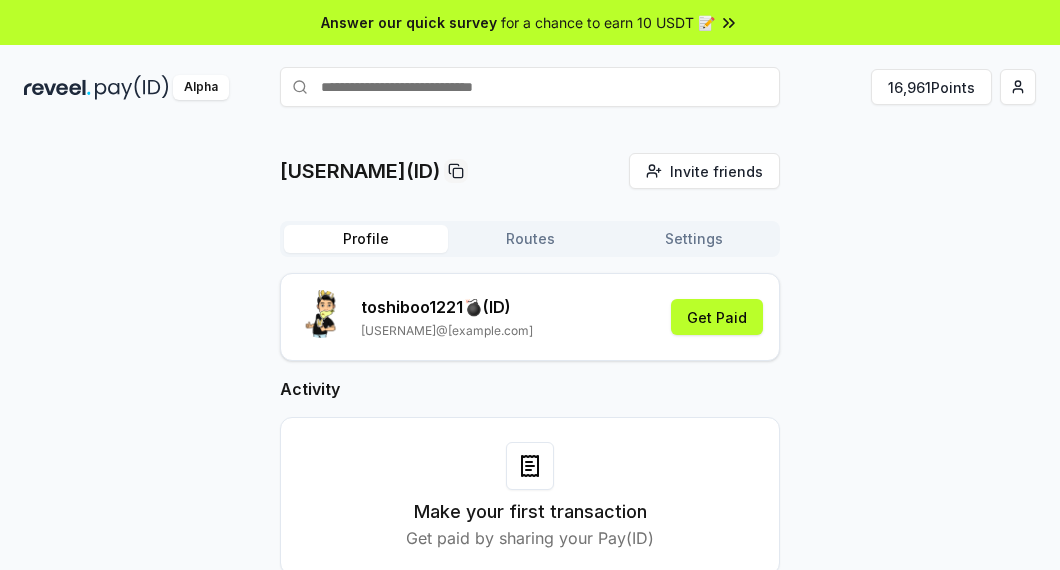 click at bounding box center (530, 87) 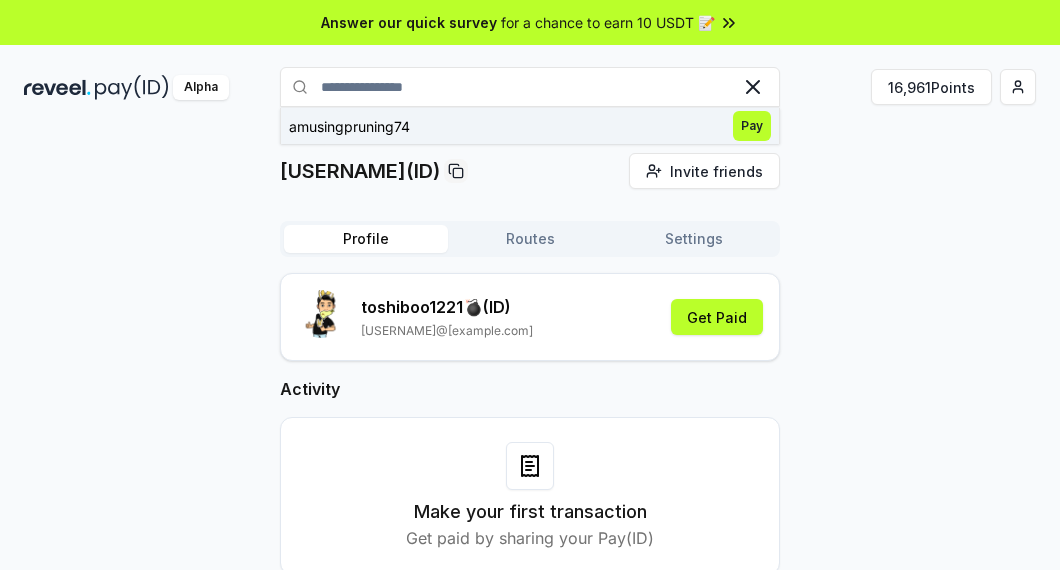 type on "**********" 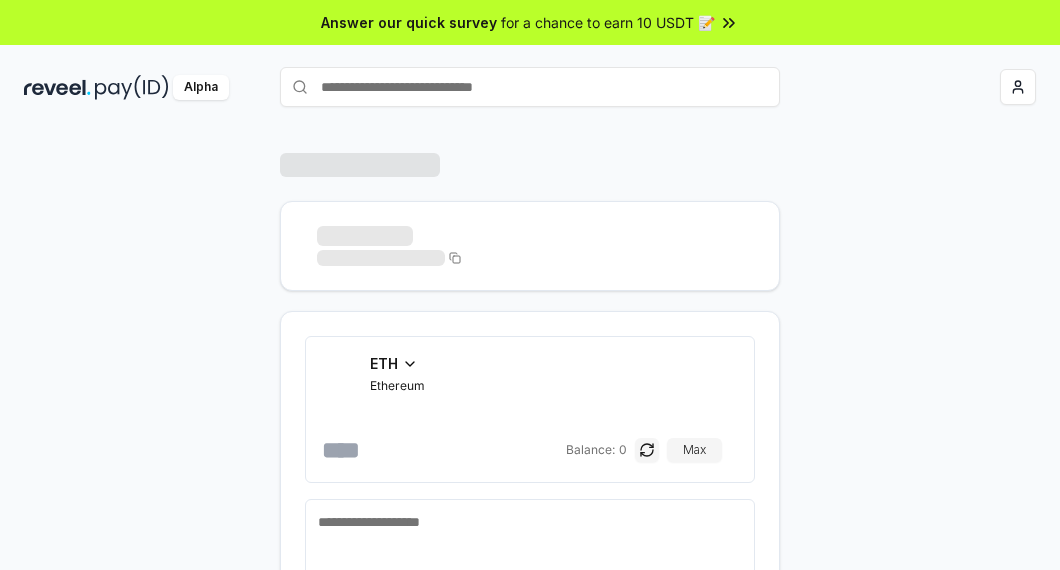 scroll, scrollTop: 0, scrollLeft: 0, axis: both 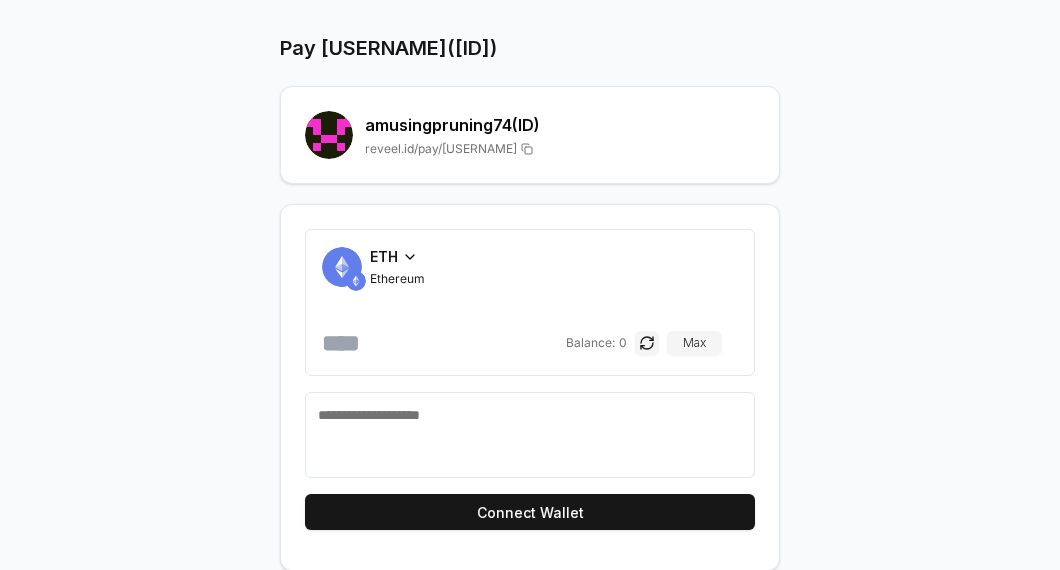 click on "ETH" at bounding box center (397, 256) 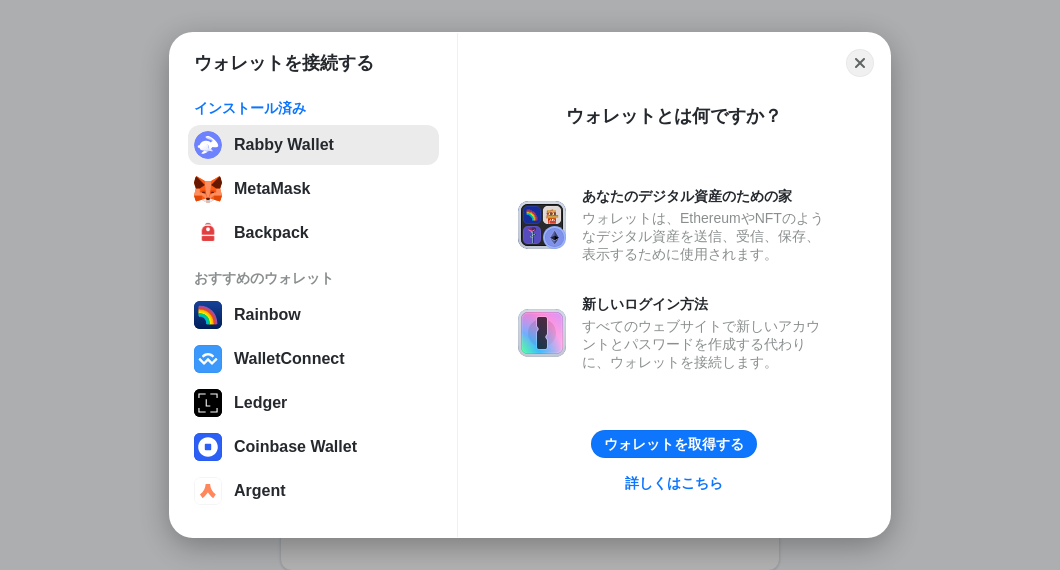 click on "Rabby Wallet" at bounding box center (313, 145) 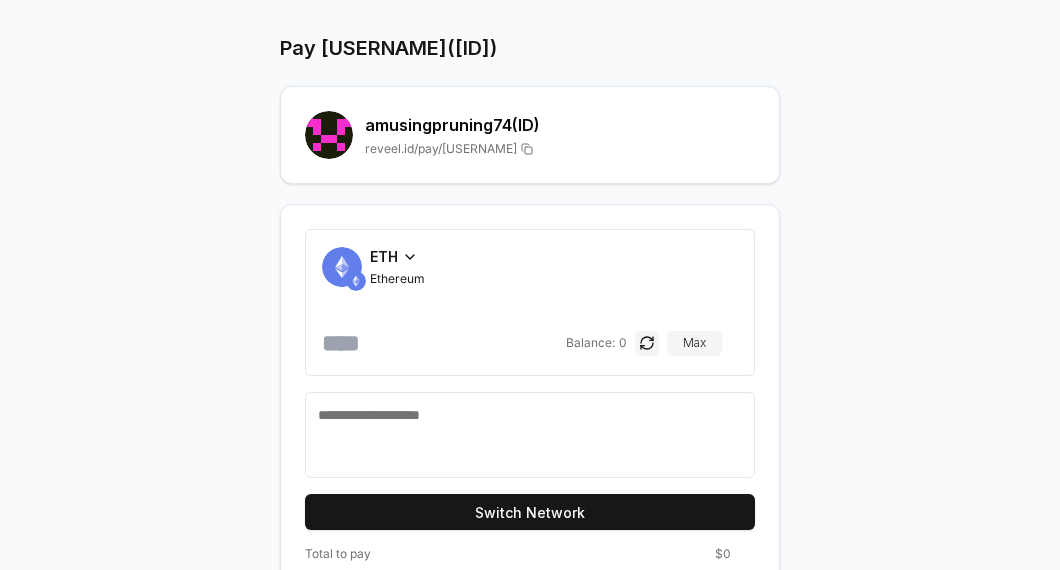 click on "Ethereum" at bounding box center [397, 279] 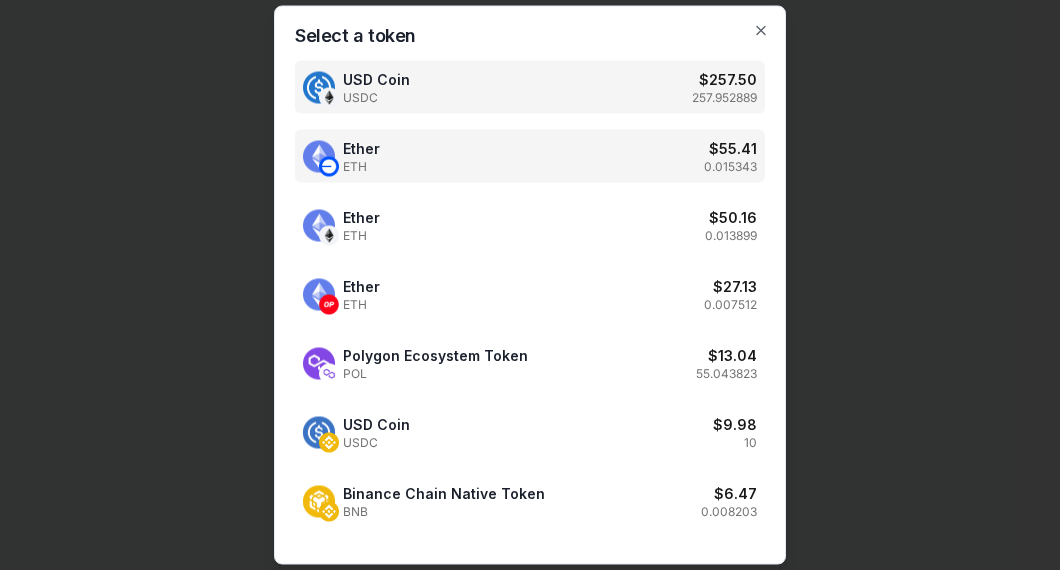 click on "Ether ETH $ 55.41 0.015343" at bounding box center [530, 156] 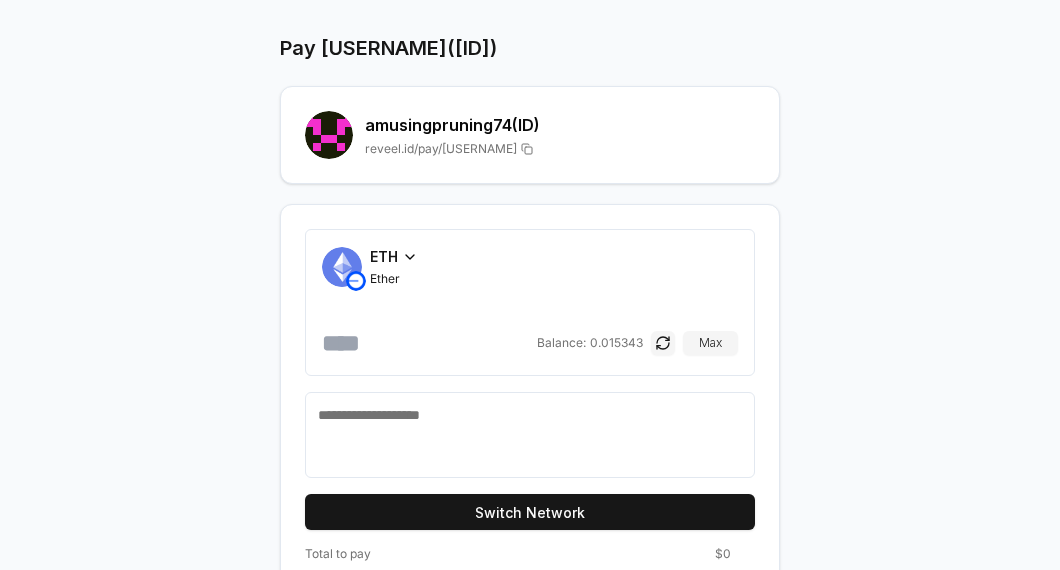 click at bounding box center [427, 343] 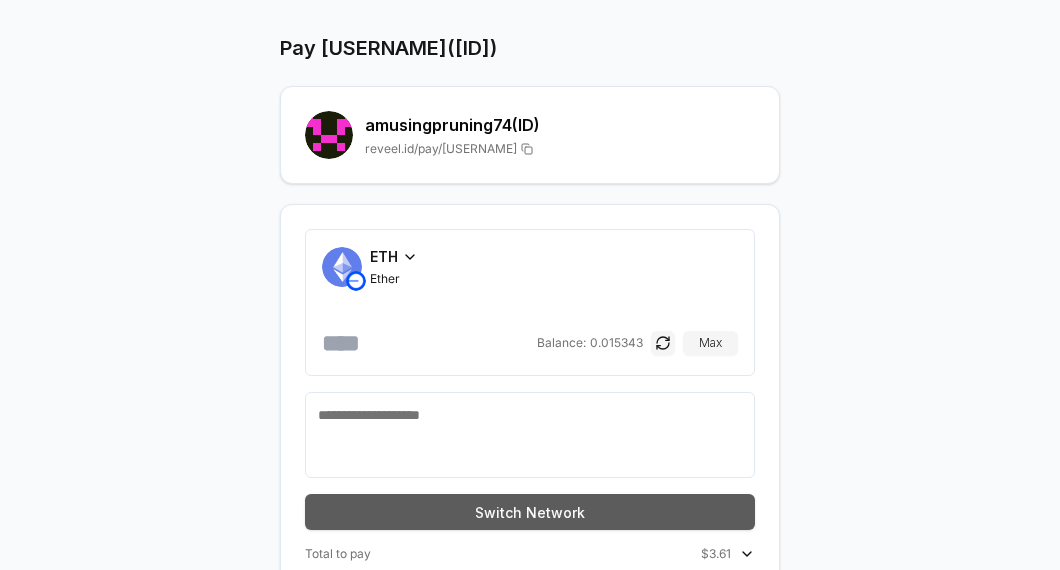 type on "******" 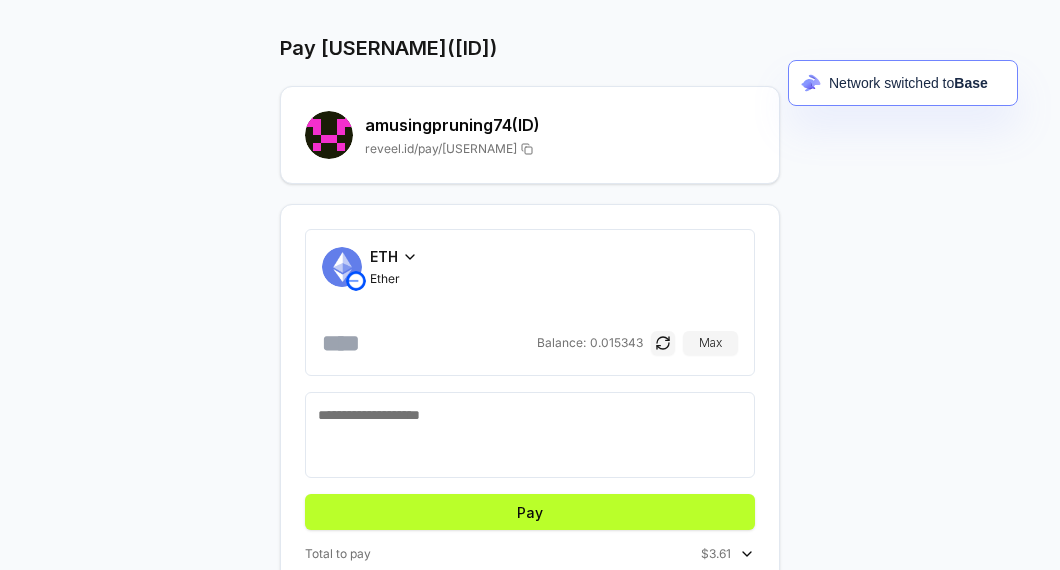 click on "Pay" at bounding box center (530, 512) 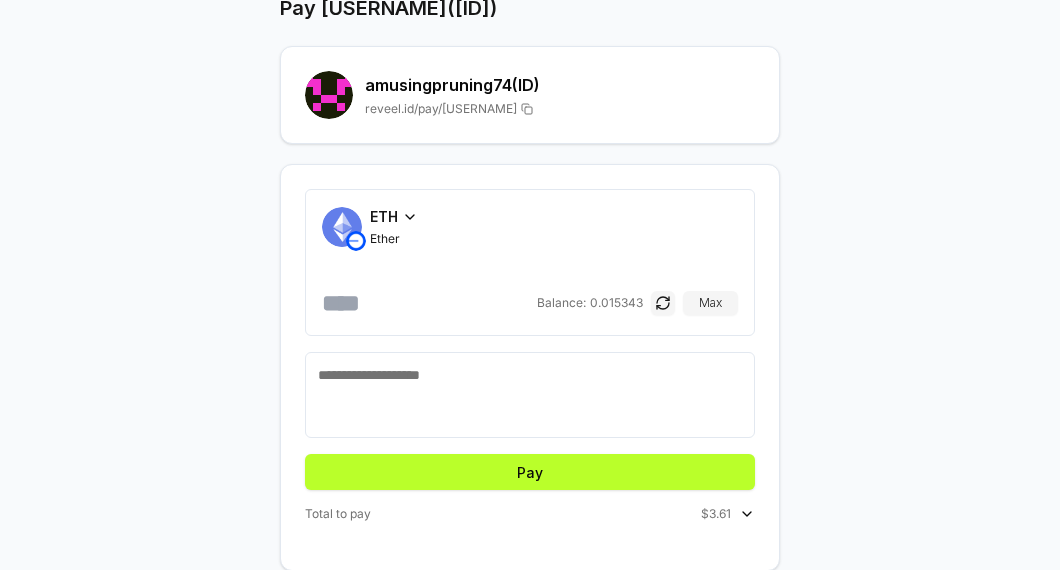 scroll, scrollTop: 68, scrollLeft: 0, axis: vertical 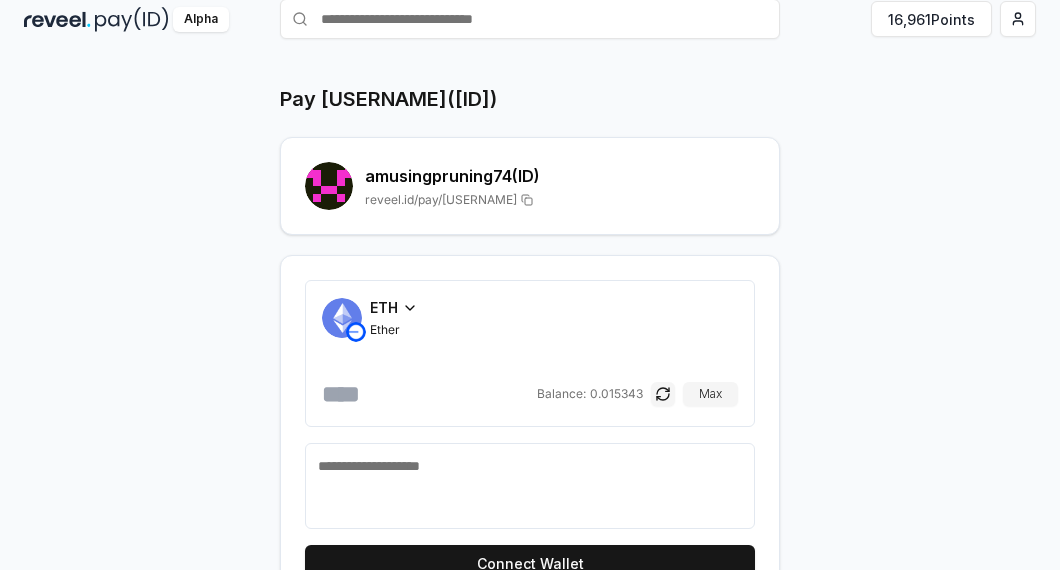 click on "Pay amusingpruning74(ID) amusingpruning74 (ID) reveel.id/pay/amusingpruning74 ETH Ether ****** Balance: 0.015343 Max Connect Wallet" at bounding box center [530, 353] 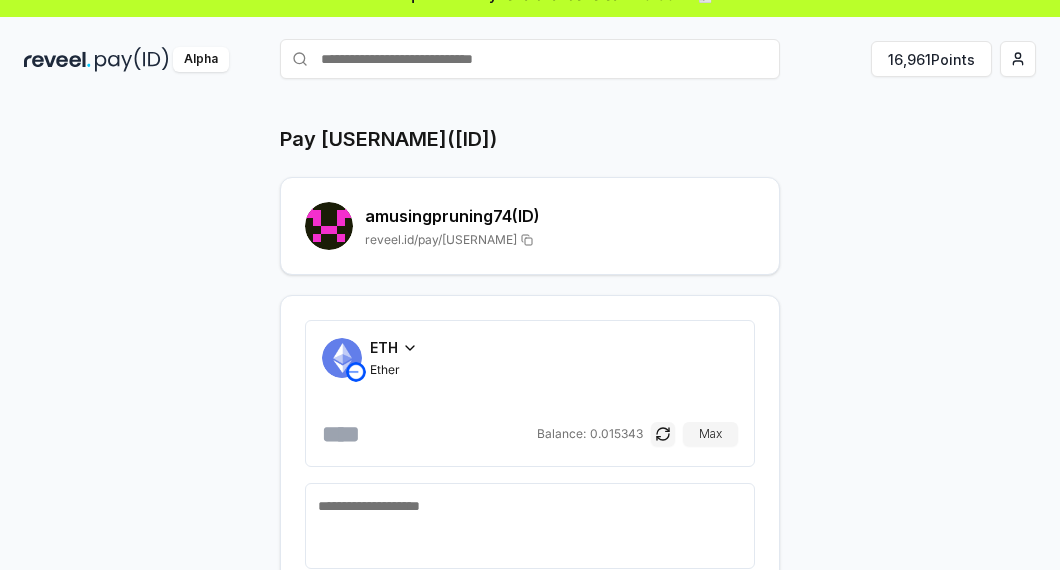 click on "amusingpruning74 (ID)" at bounding box center [560, 216] 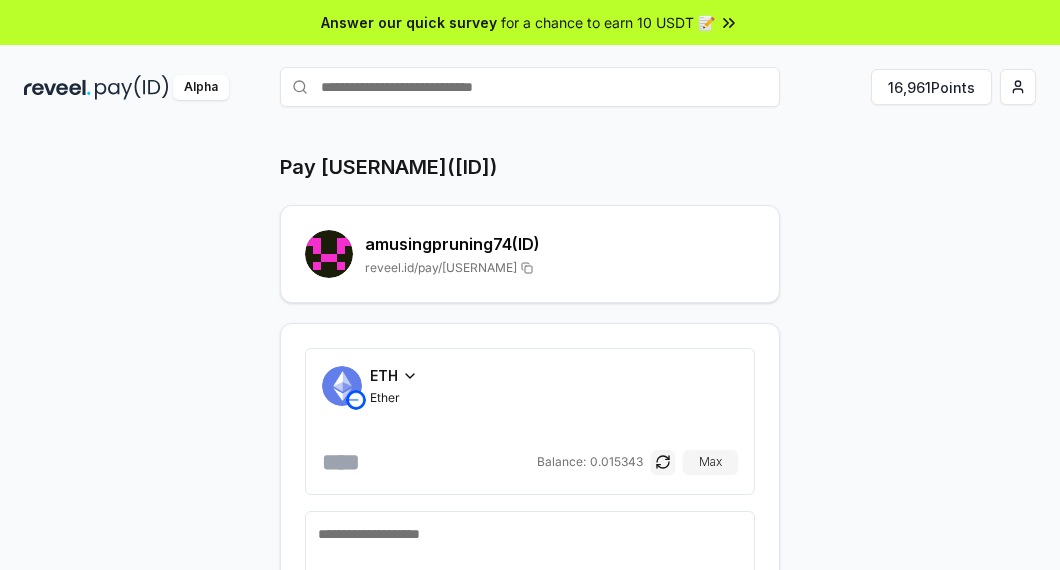 scroll, scrollTop: 119, scrollLeft: 0, axis: vertical 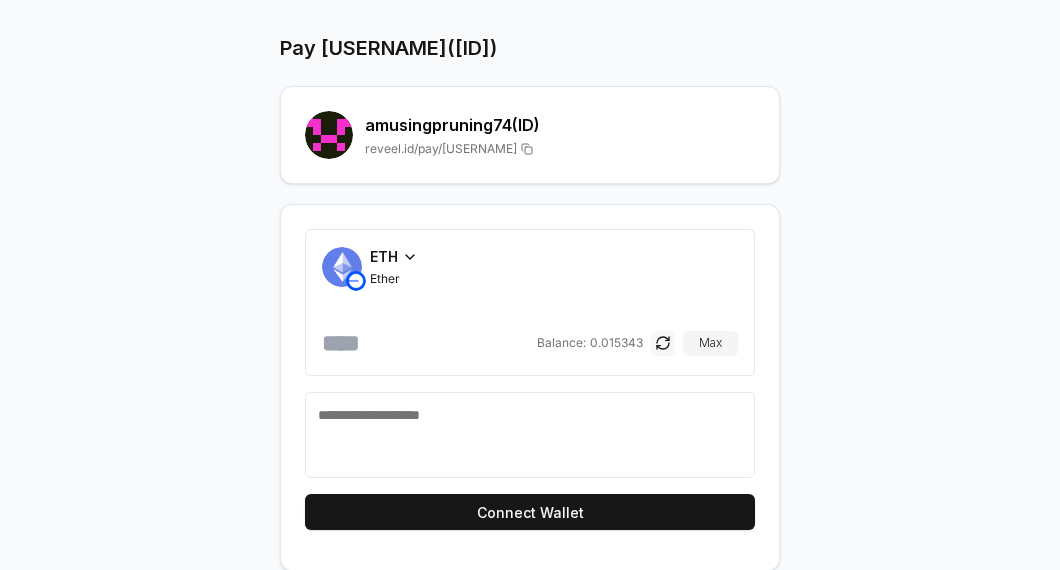 click at bounding box center (663, 343) 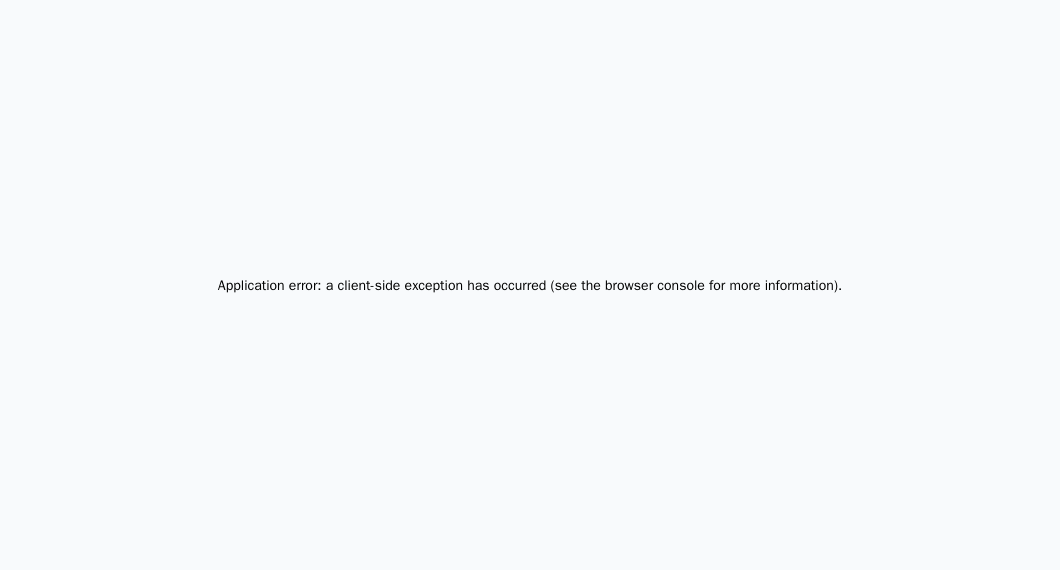 scroll, scrollTop: 0, scrollLeft: 0, axis: both 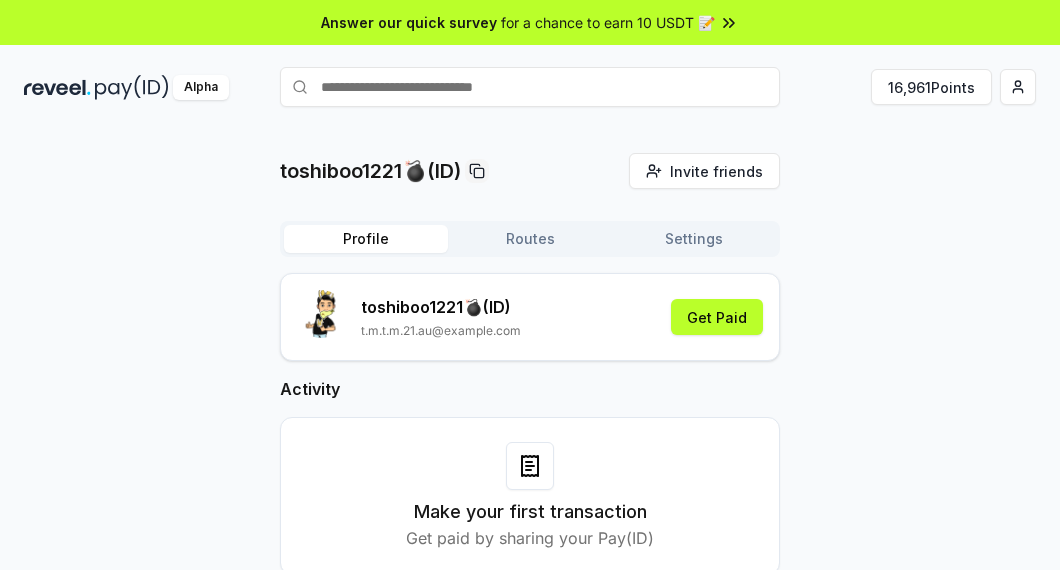 click at bounding box center [530, 87] 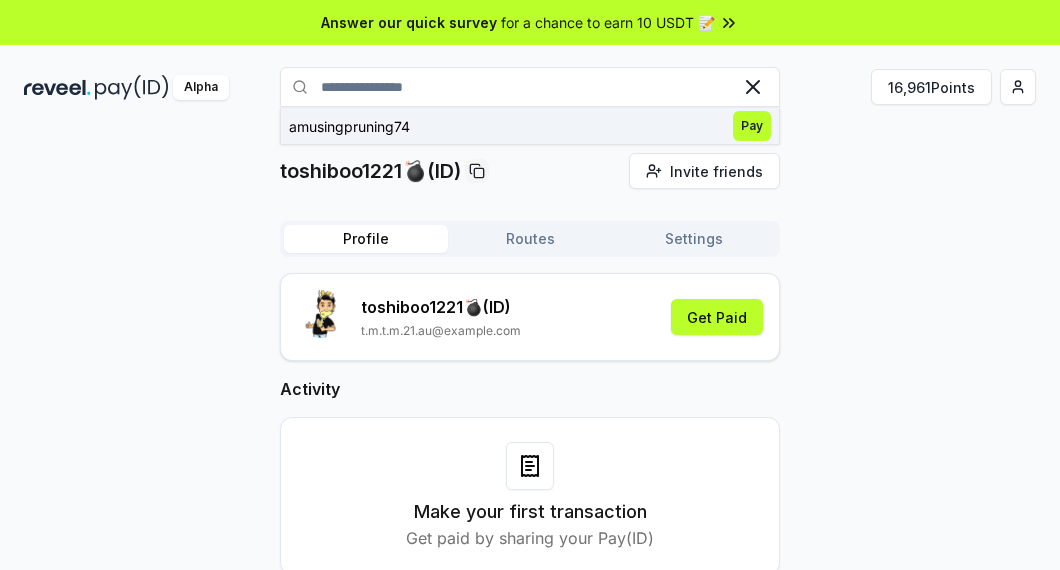 click on "Pay" at bounding box center [752, 126] 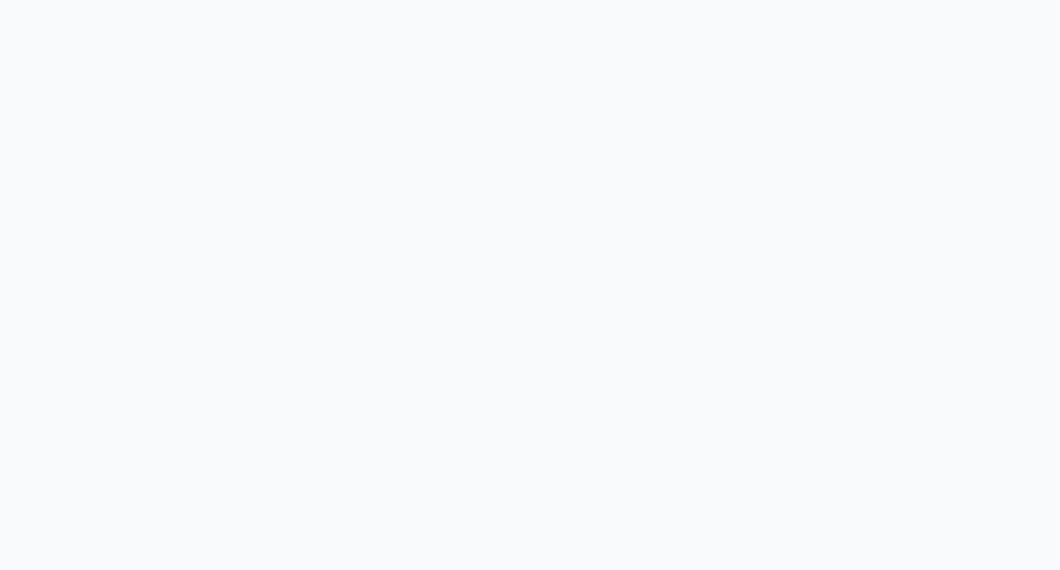 scroll, scrollTop: 0, scrollLeft: 0, axis: both 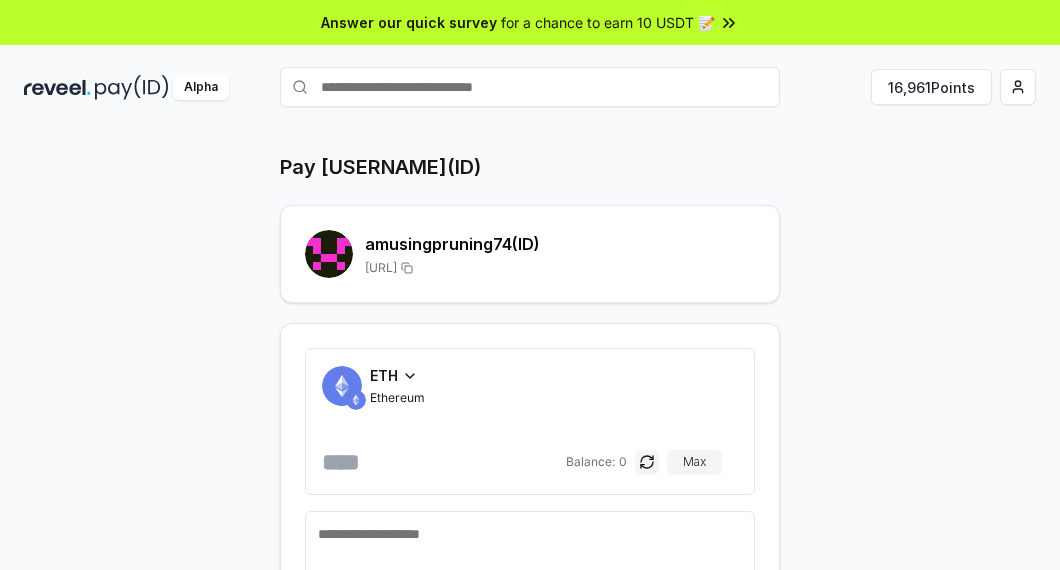 click 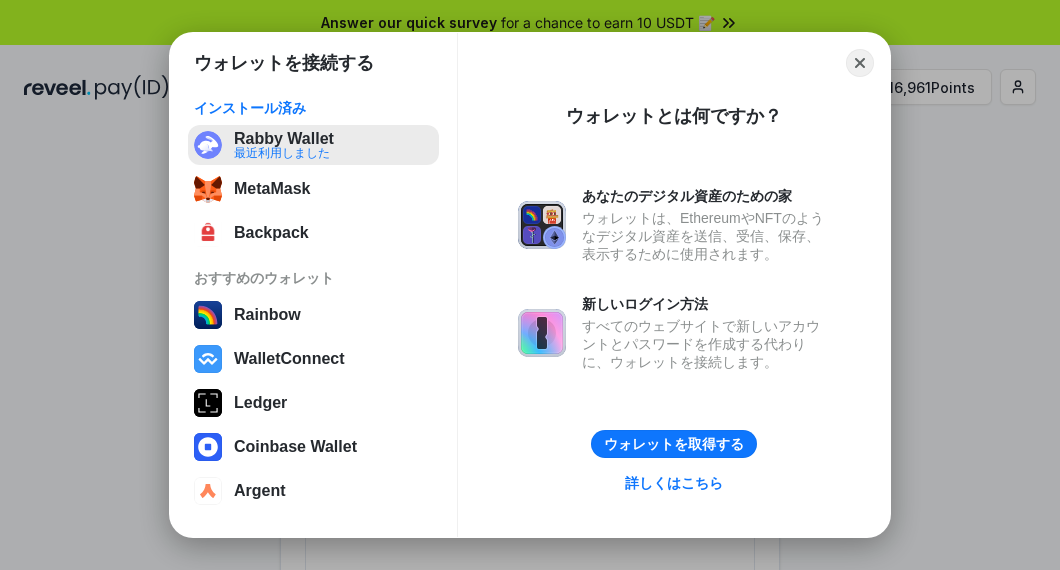 click on "Rabby Wallet 最近利用しました" at bounding box center (313, 145) 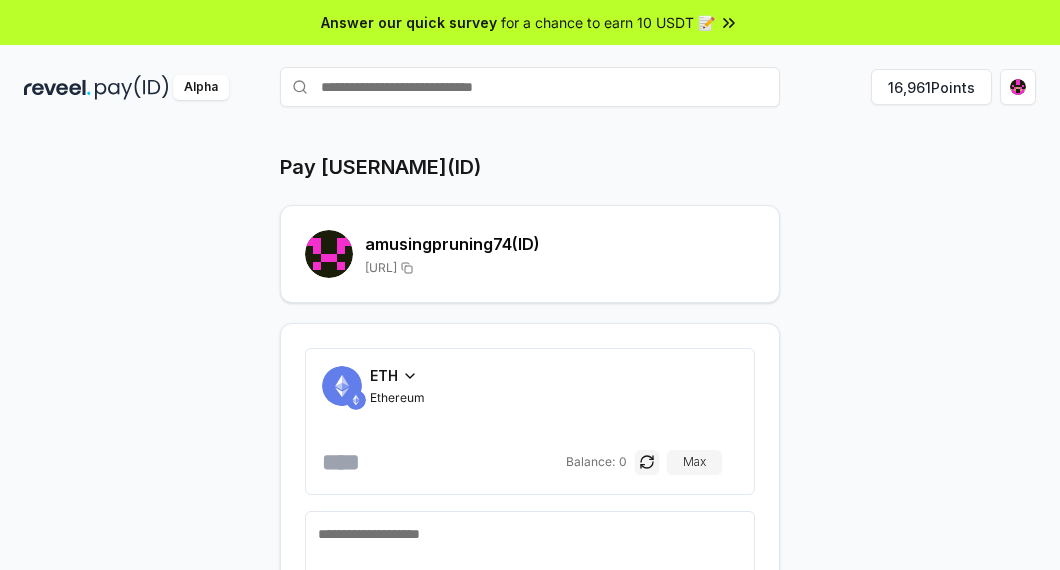 click 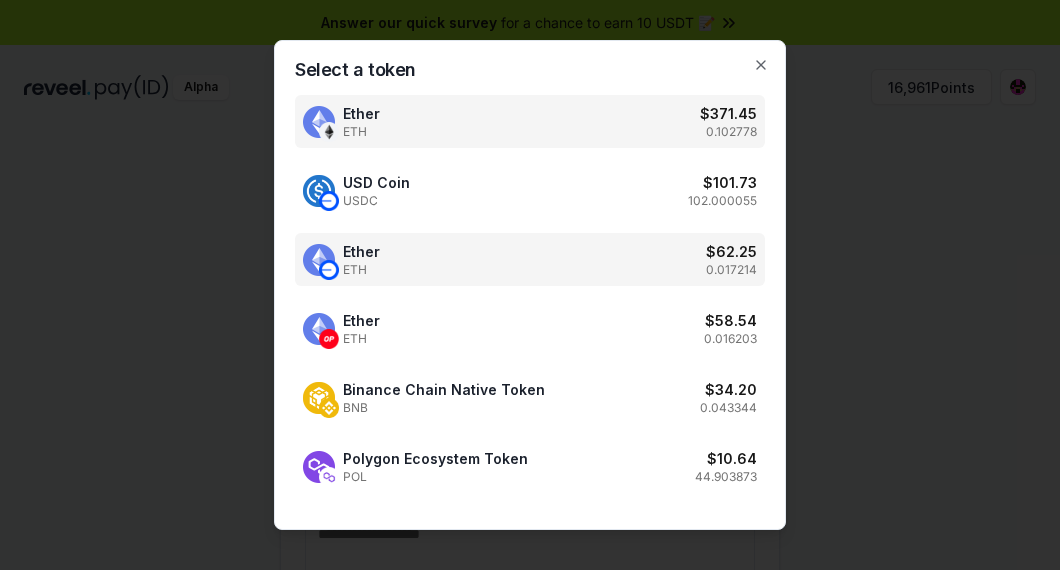 click on "Ether ETH $ 62.25 0.017214" at bounding box center [530, 259] 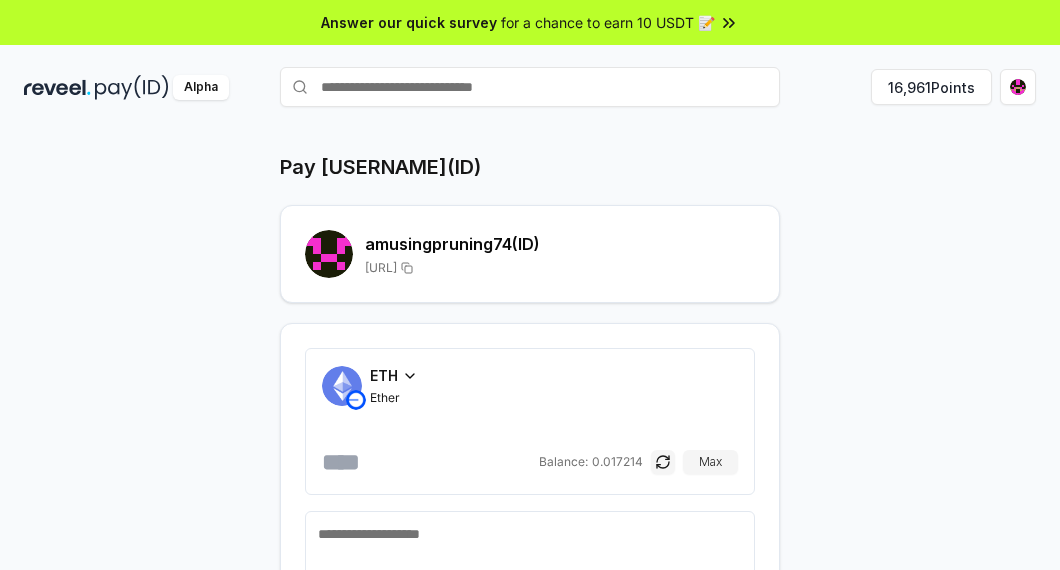 drag, startPoint x: 348, startPoint y: 456, endPoint x: 355, endPoint y: 444, distance: 13.892444 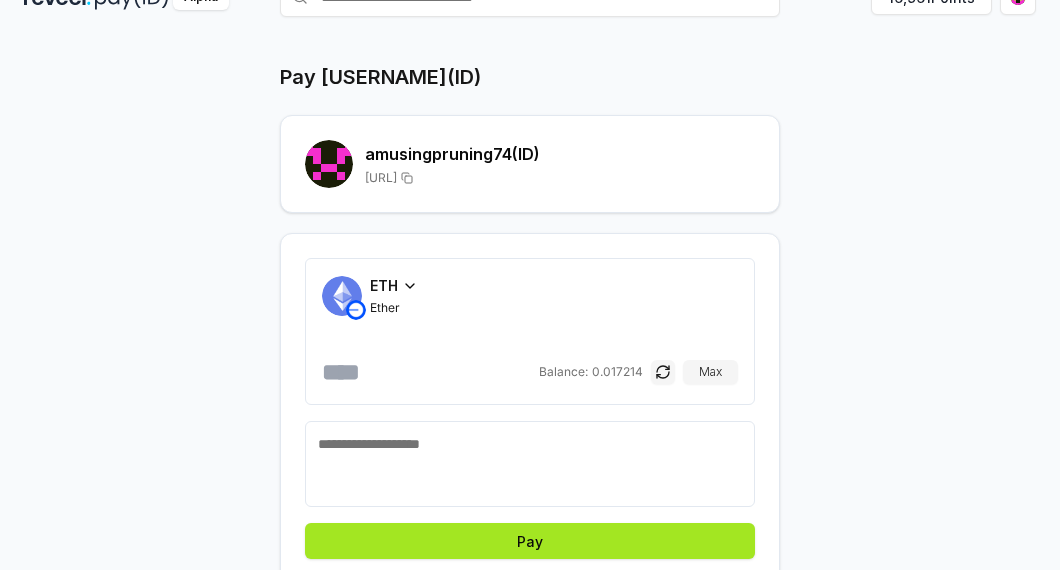type on "******" 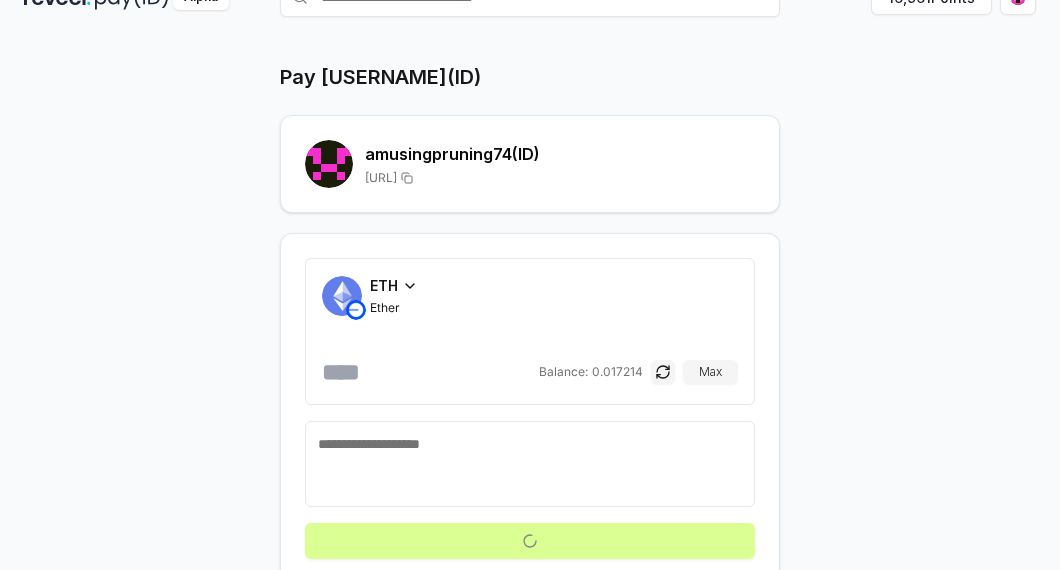 scroll, scrollTop: 58, scrollLeft: 0, axis: vertical 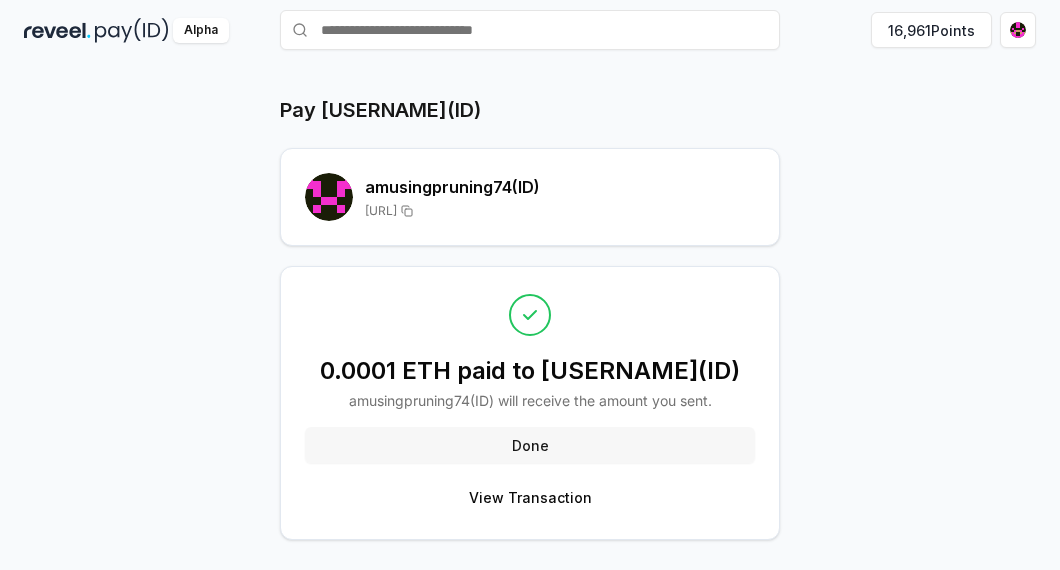 click on "Done" at bounding box center [530, 445] 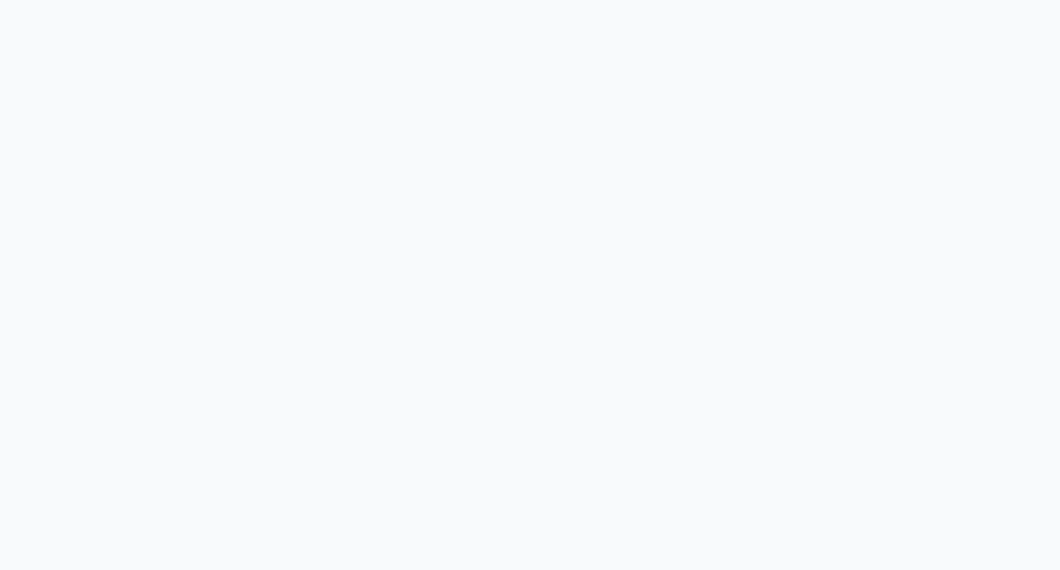 scroll, scrollTop: 0, scrollLeft: 0, axis: both 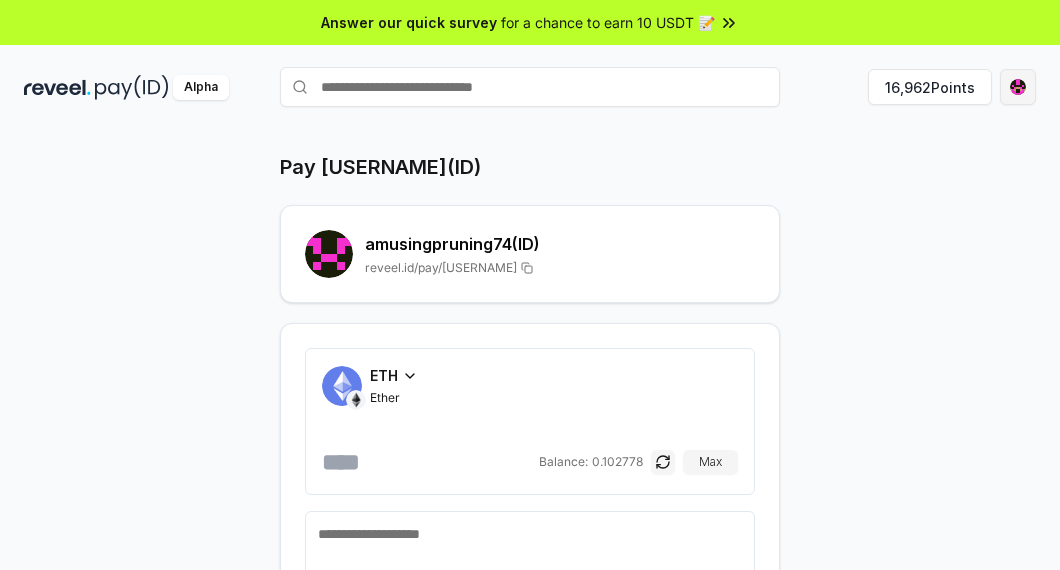 click on "Answer our quick survey for a chance to earn 10 USDT 📝 Alpha   16,962  Points Pay [USERNAME](ID) [USERNAME] (ID) reveel.id/pay/[USERNAME] ETH Ether Balance: 0.102778 Max Switch Network Total to pay $0" at bounding box center [530, 285] 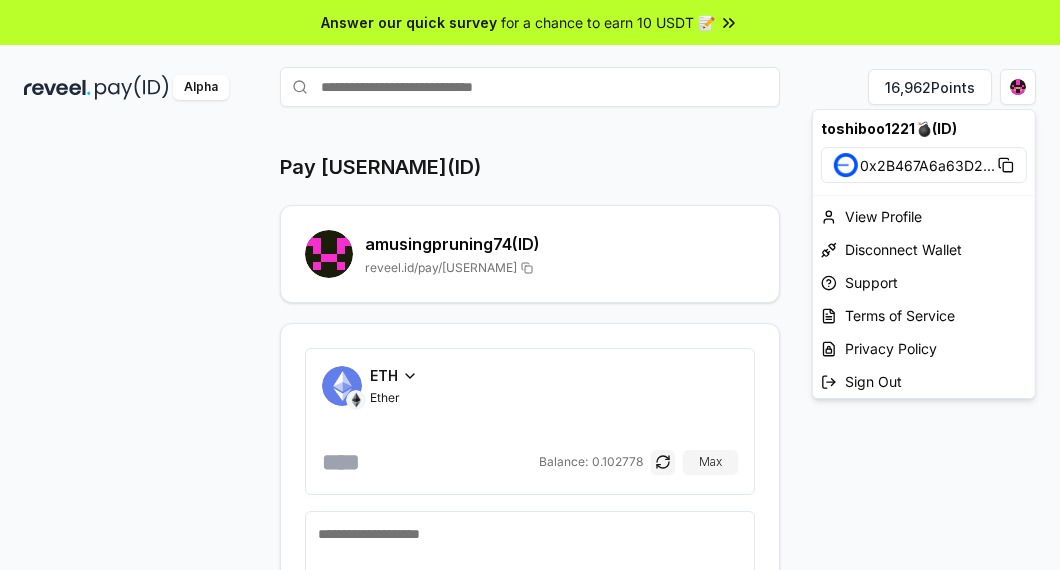 click on "toshiboo1221💣(ID)" at bounding box center (924, 128) 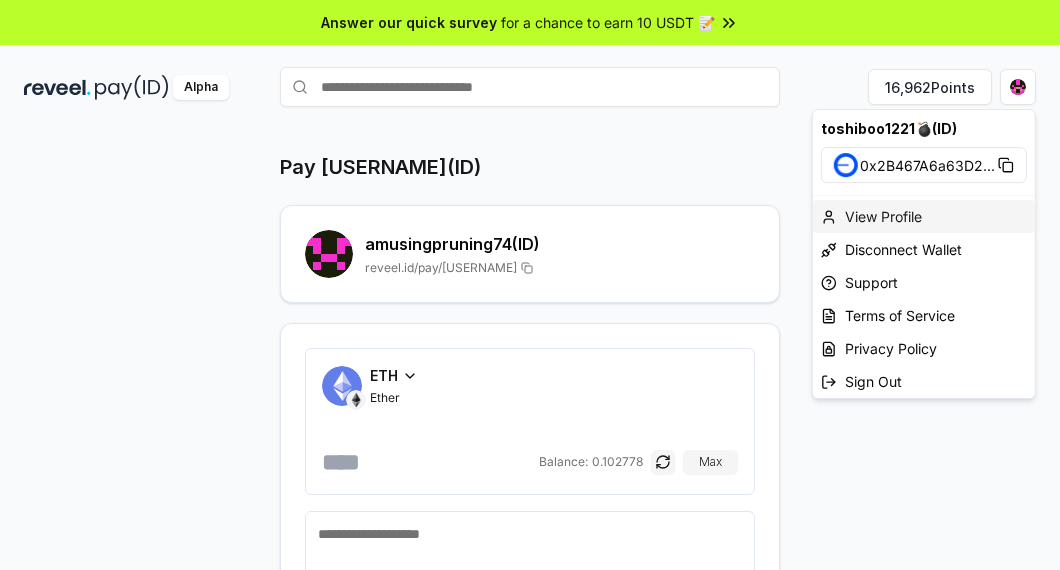 click on "View Profile" at bounding box center (924, 216) 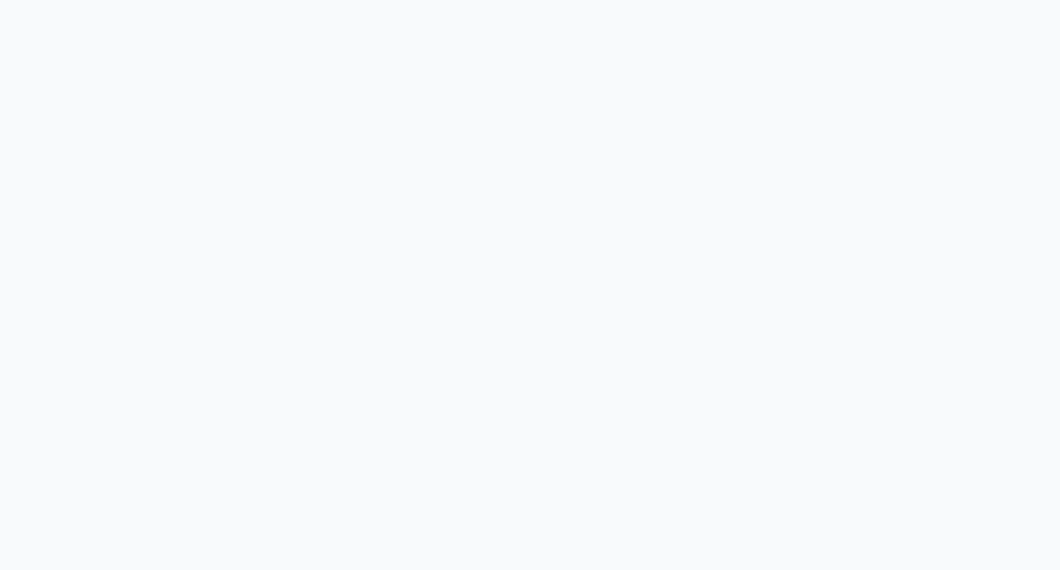 scroll, scrollTop: 0, scrollLeft: 0, axis: both 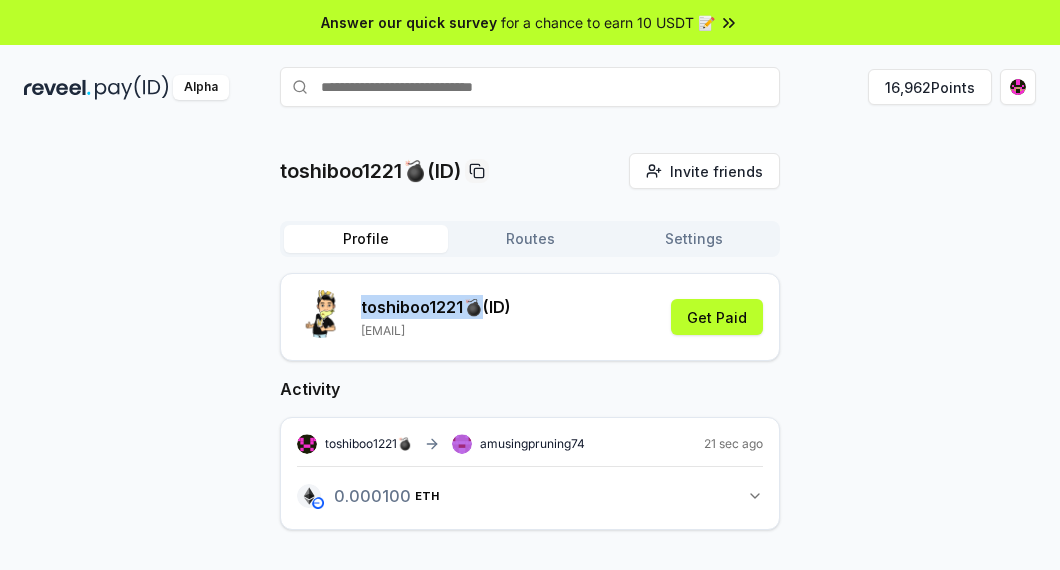 drag, startPoint x: 361, startPoint y: 306, endPoint x: 478, endPoint y: 313, distance: 117.20921 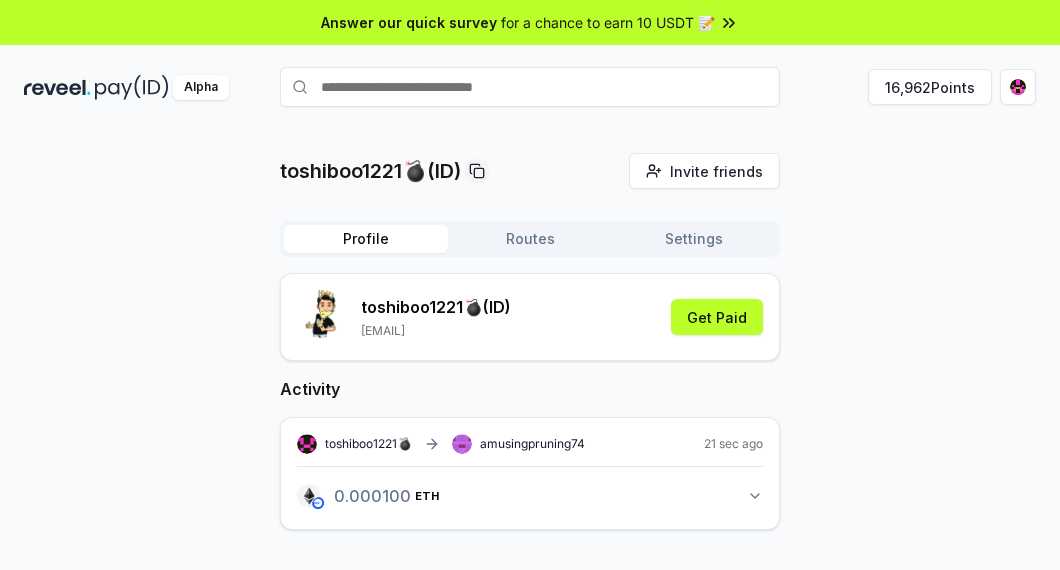 paste on "**********" 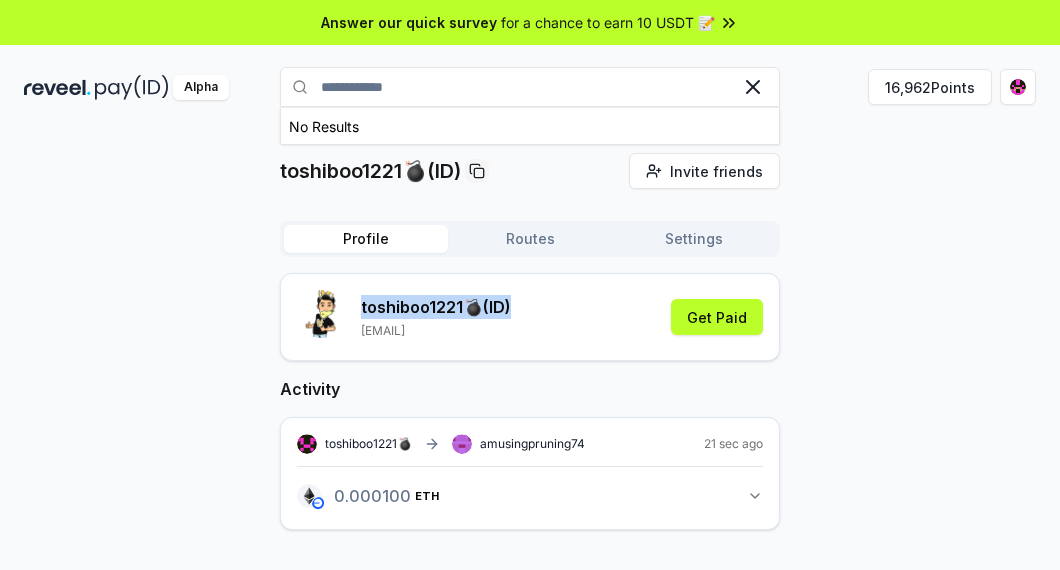 drag, startPoint x: 530, startPoint y: 310, endPoint x: 359, endPoint y: 303, distance: 171.14322 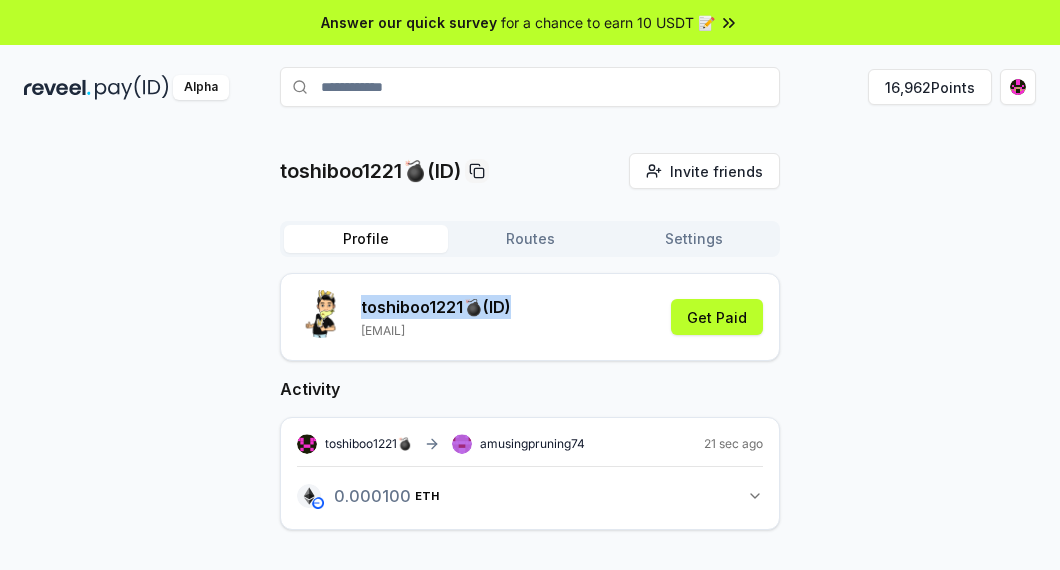 copy on "toshiboo1221💣 (ID)" 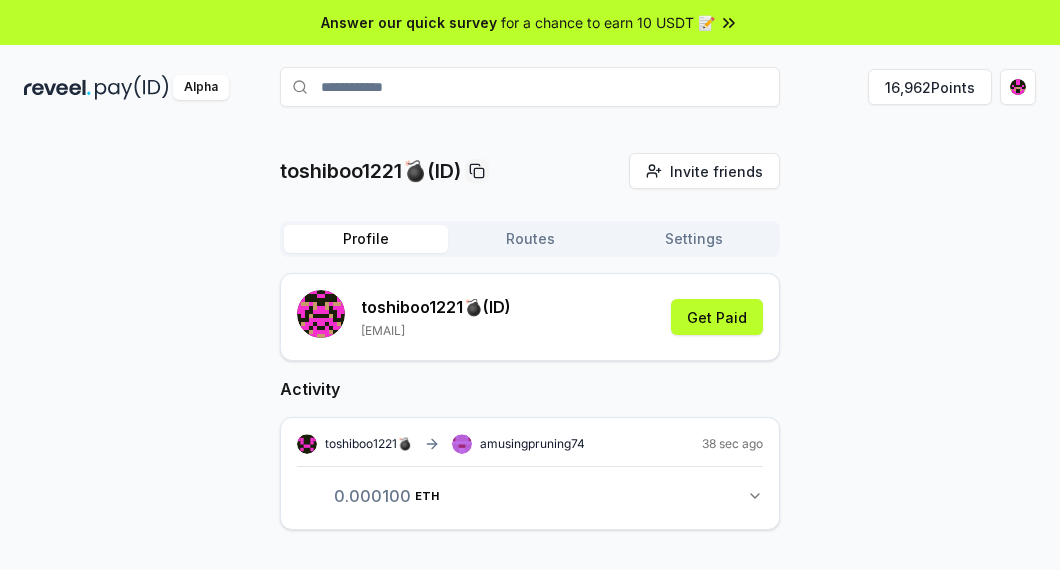 click on "Profile" at bounding box center [366, 239] 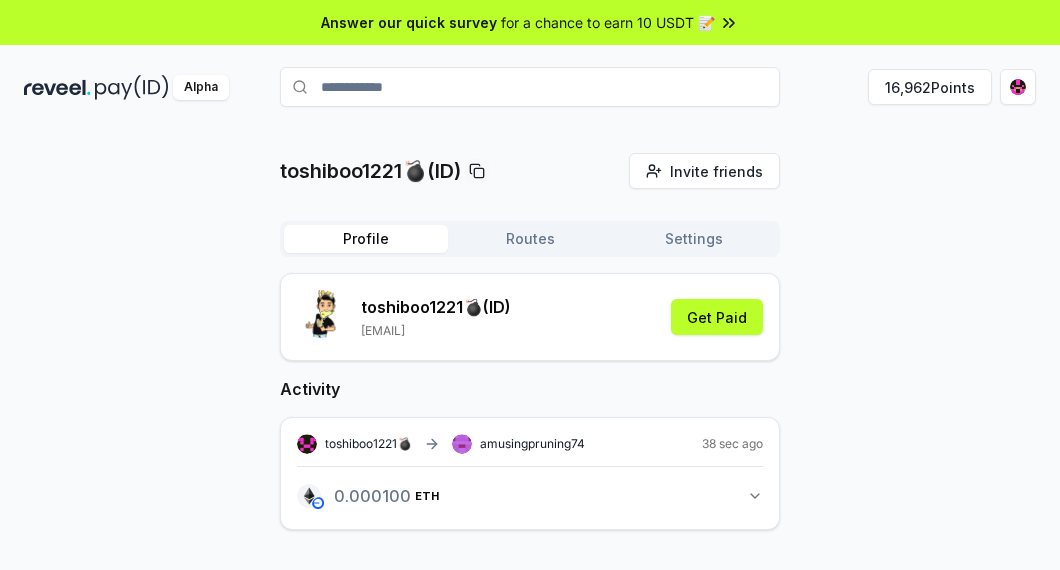 click 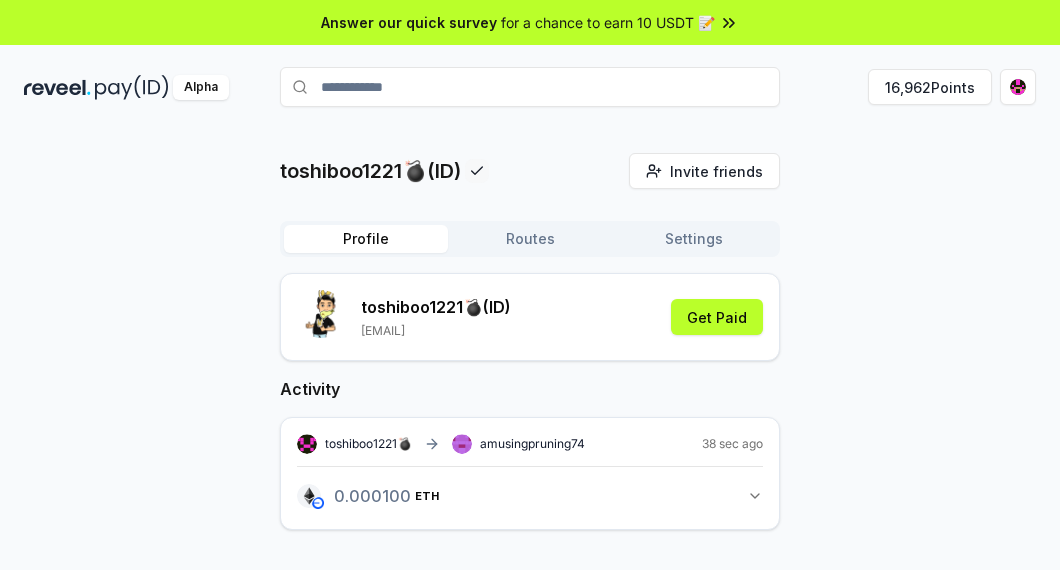 click on "**********" at bounding box center [530, 87] 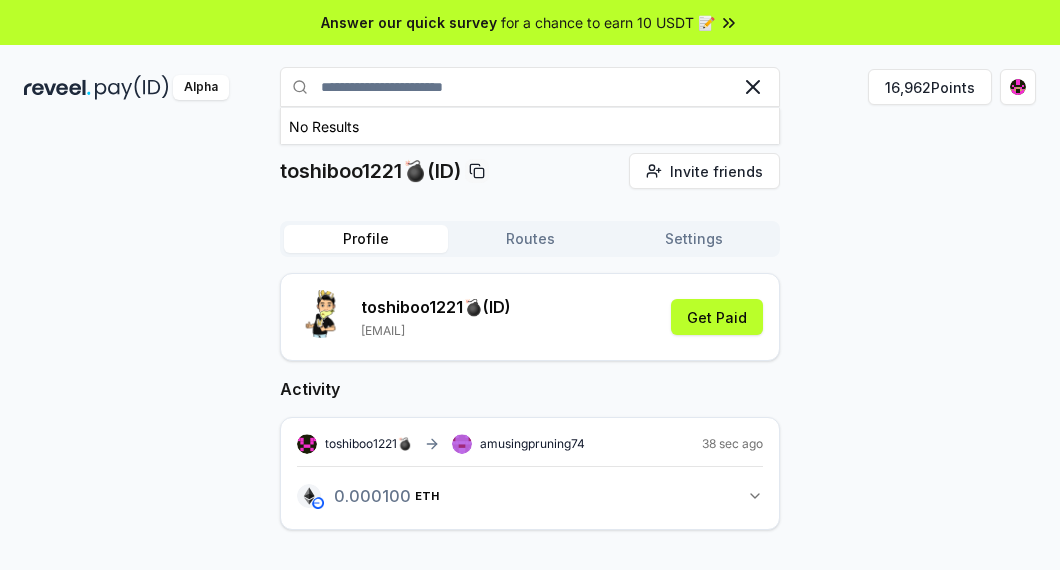 drag, startPoint x: 500, startPoint y: 92, endPoint x: 263, endPoint y: 90, distance: 237.00844 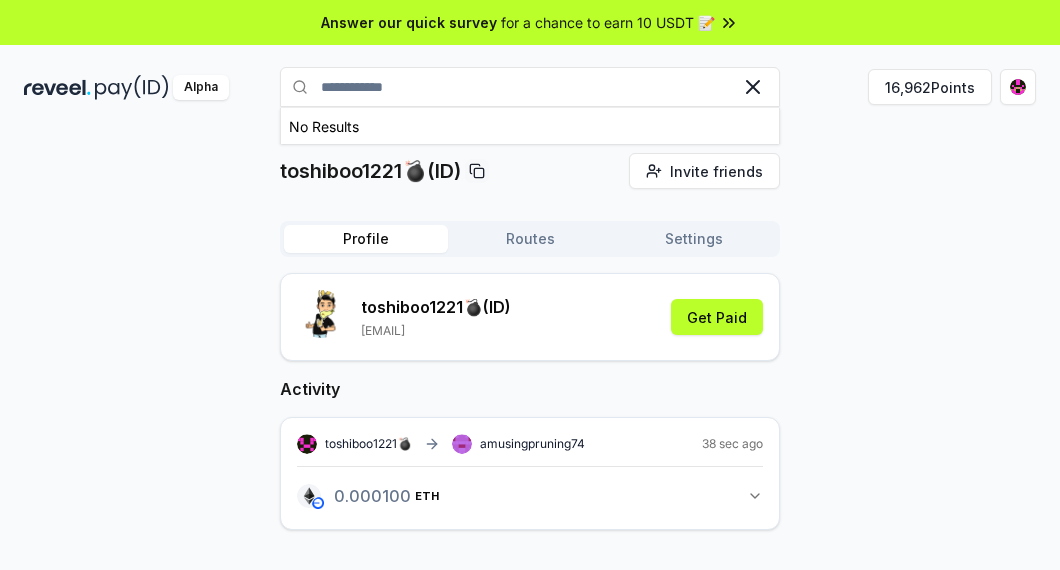 scroll, scrollTop: 0, scrollLeft: 0, axis: both 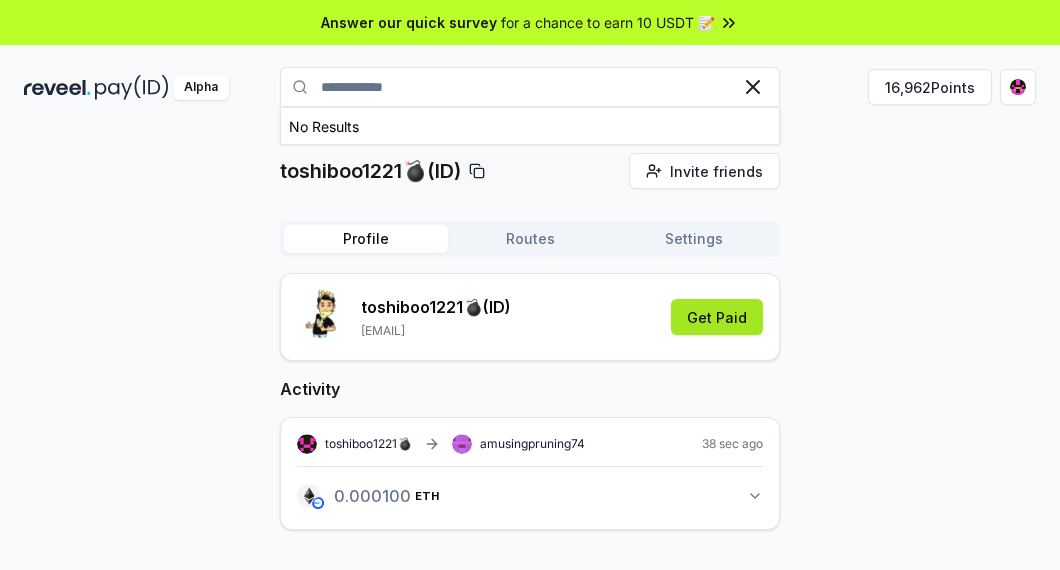 click on "Get Paid" at bounding box center (717, 317) 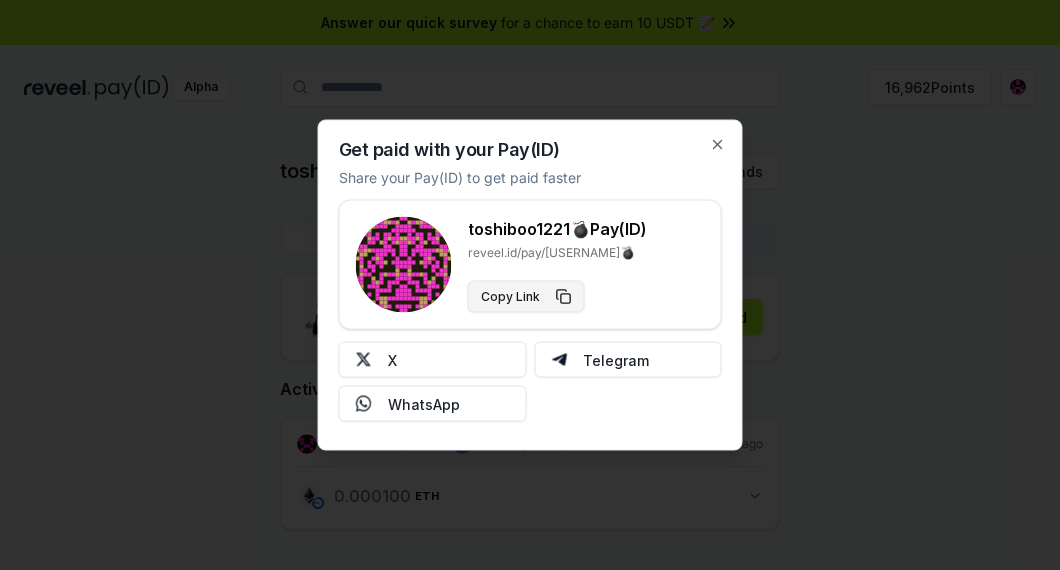 click on "Copy Link" at bounding box center [526, 297] 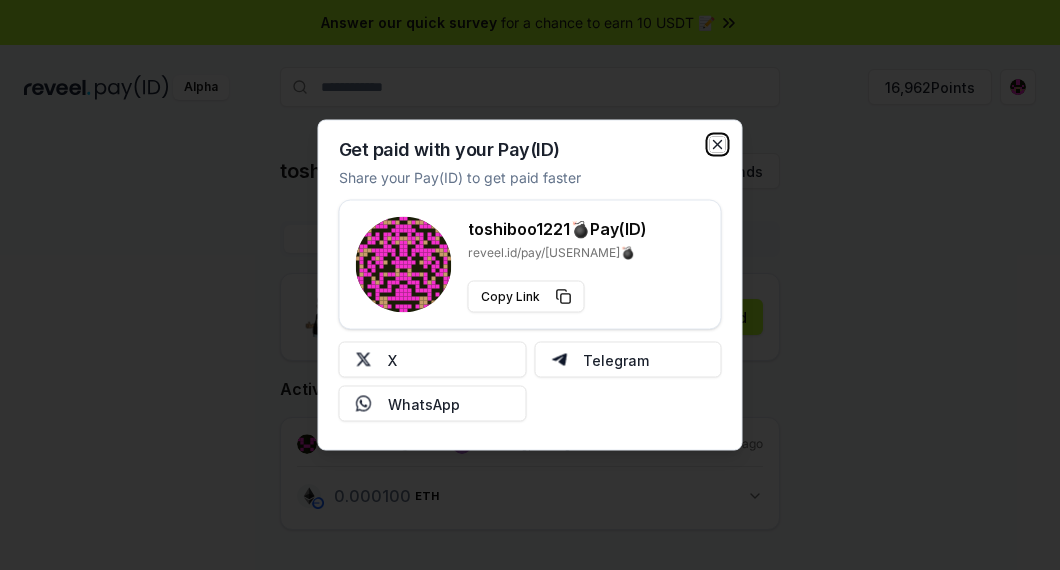 click 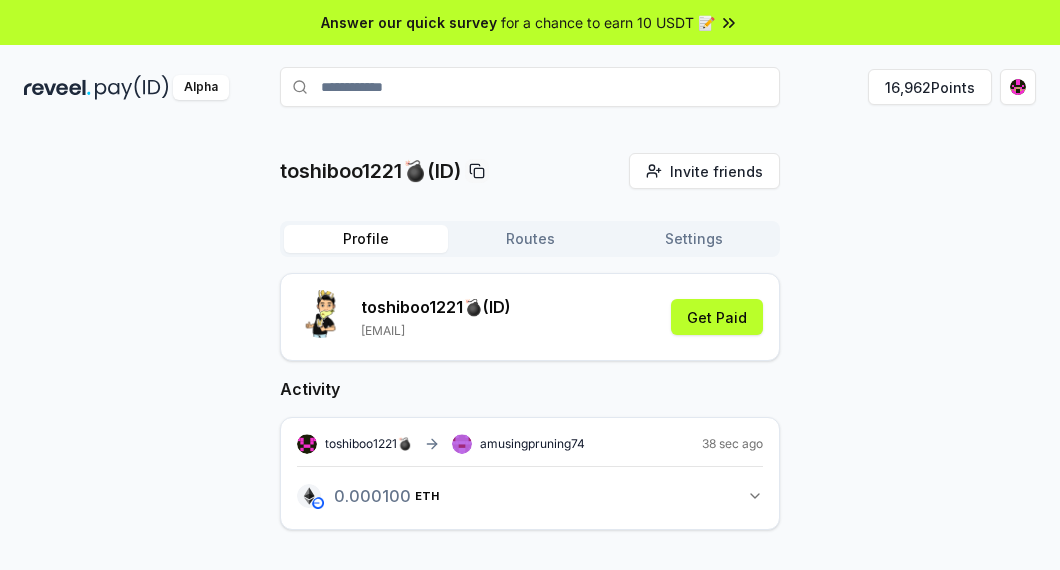 scroll, scrollTop: 57, scrollLeft: 0, axis: vertical 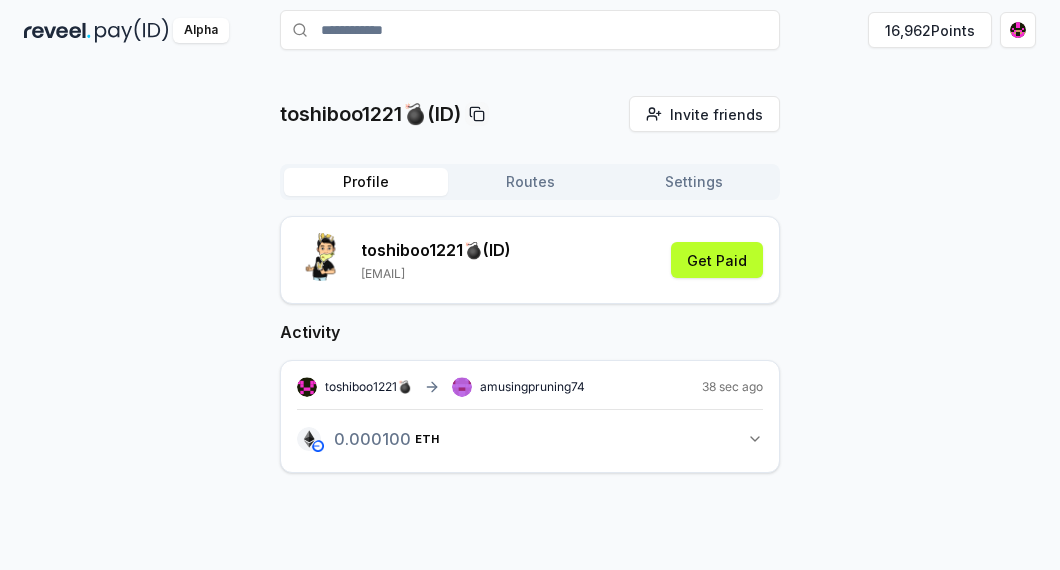 click 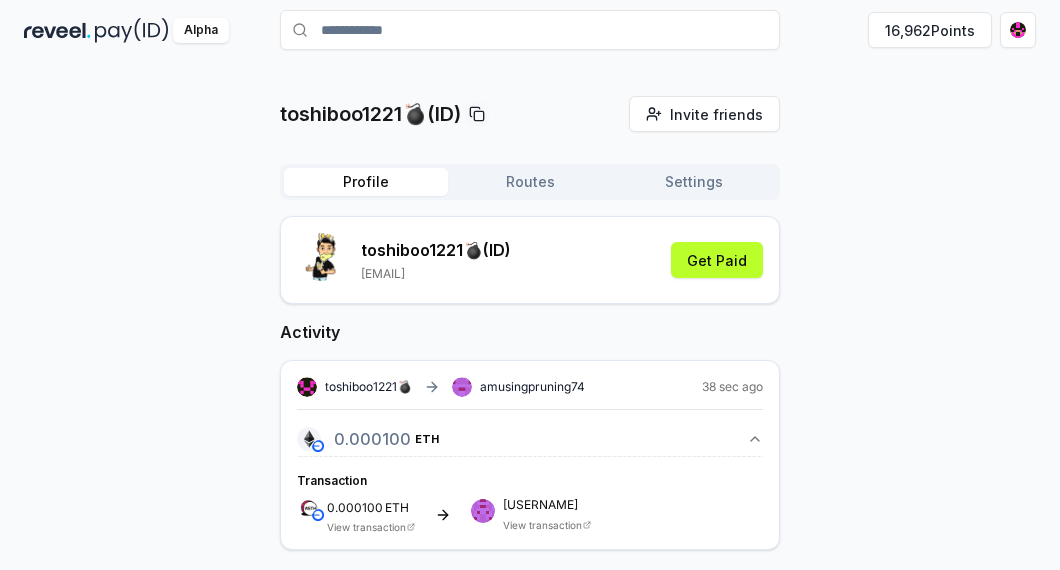 click 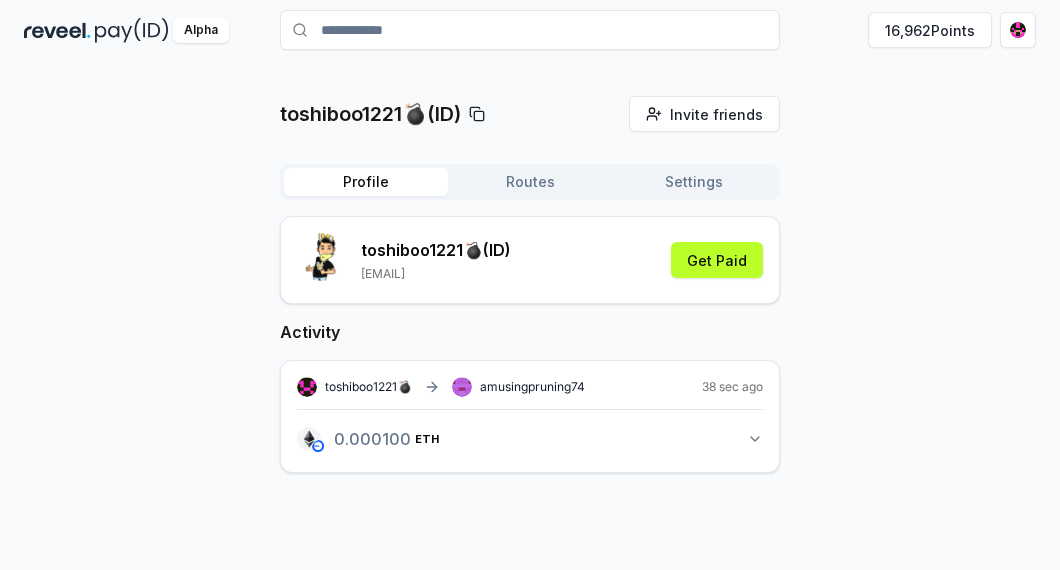 click on "**********" at bounding box center [530, 30] 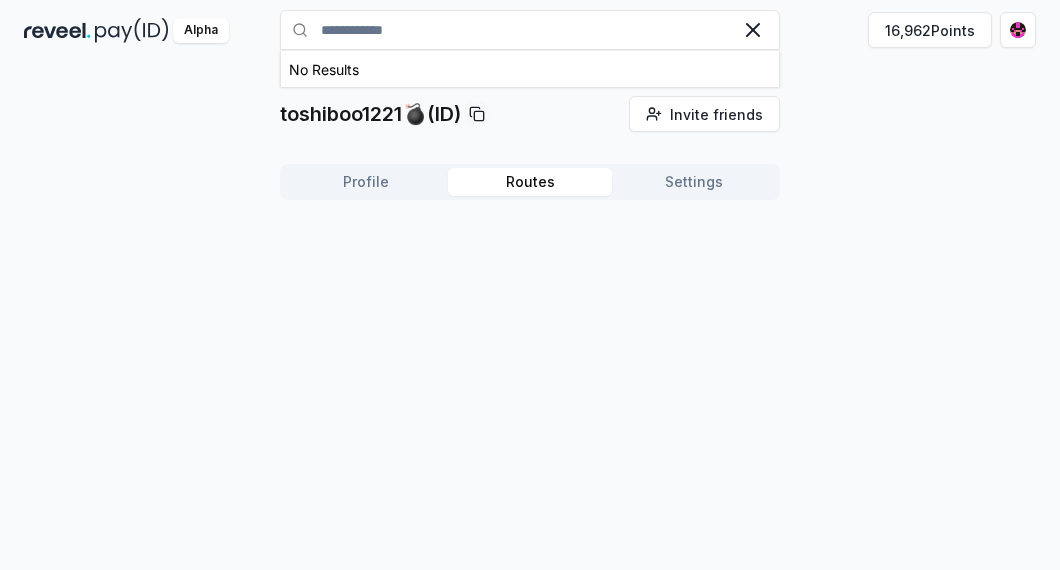 click on "Routes" at bounding box center [530, 182] 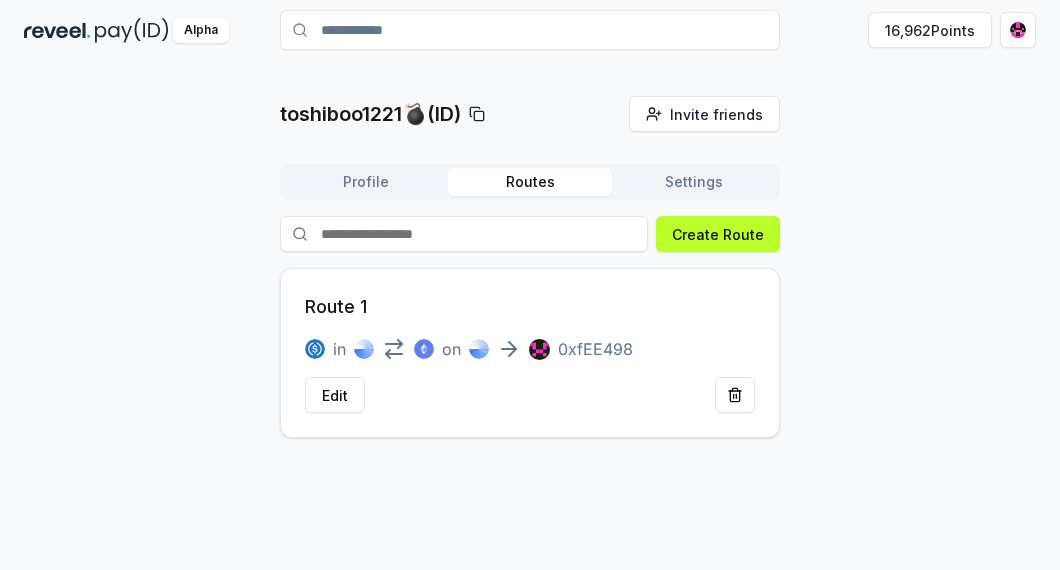 scroll, scrollTop: 57, scrollLeft: 0, axis: vertical 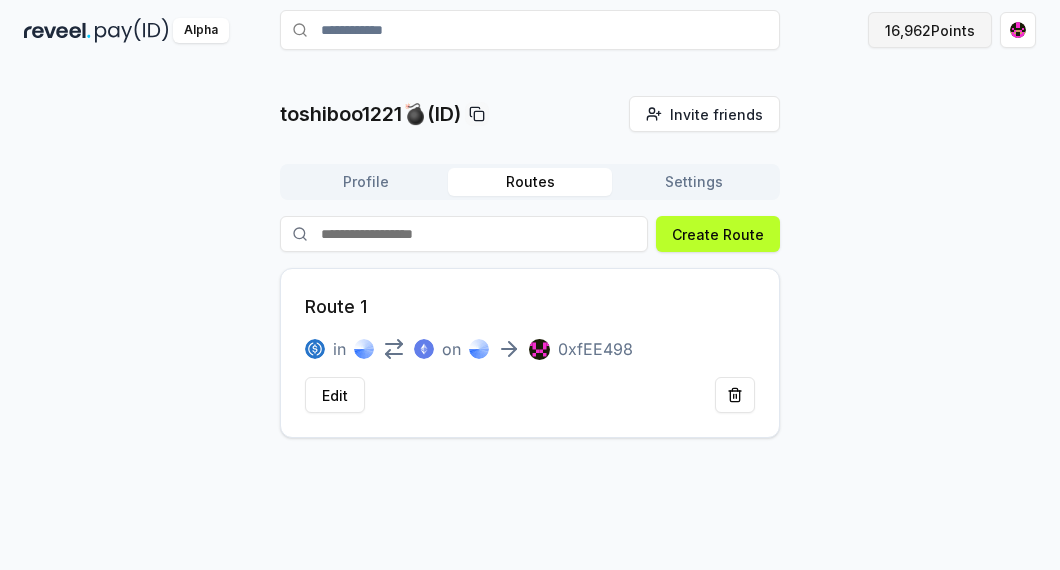 click on "16,962  Points" at bounding box center [930, 30] 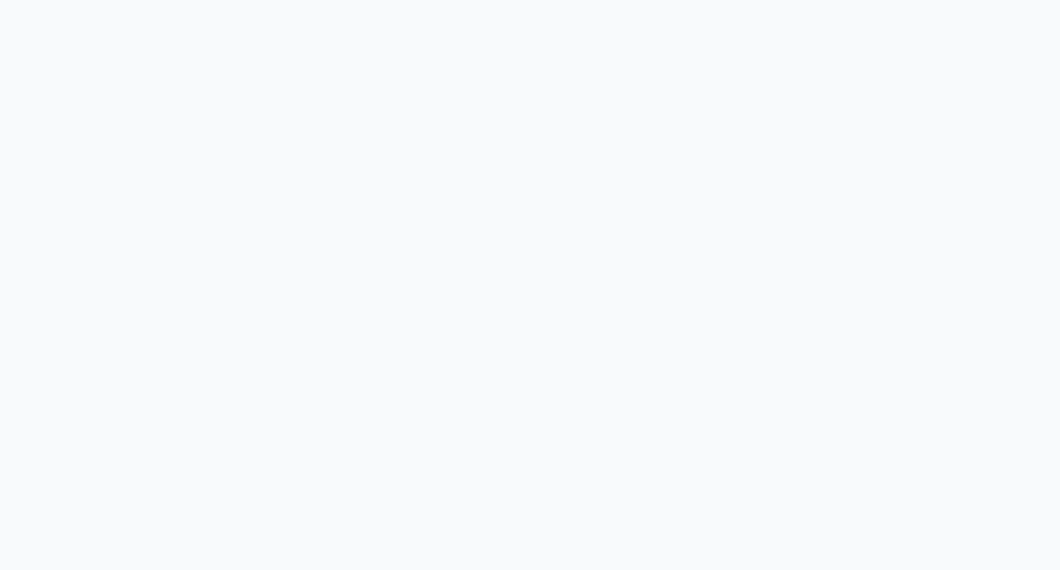 scroll, scrollTop: 0, scrollLeft: 0, axis: both 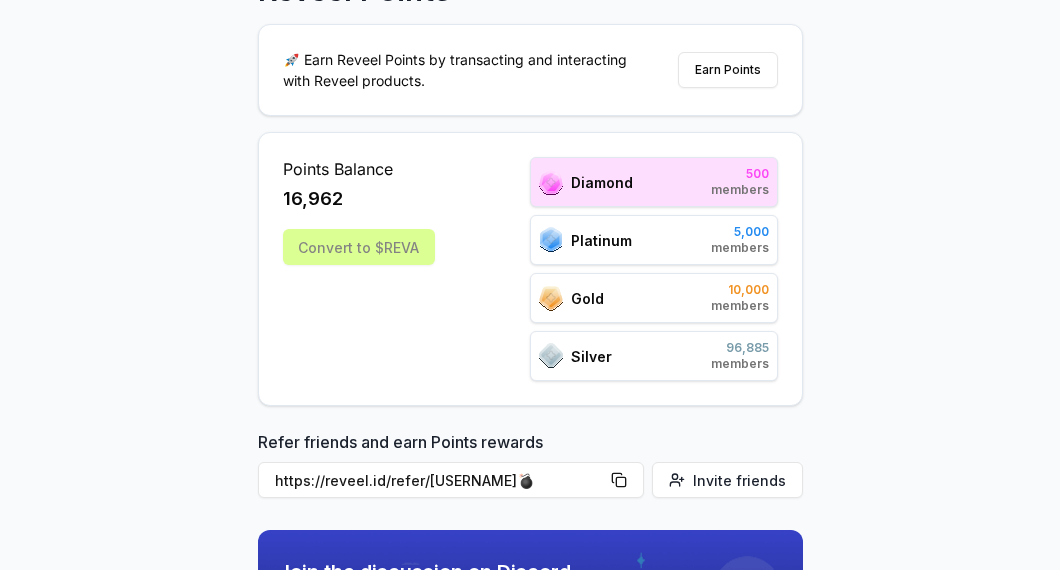 click on "Gold 10,000 members" at bounding box center [654, 298] 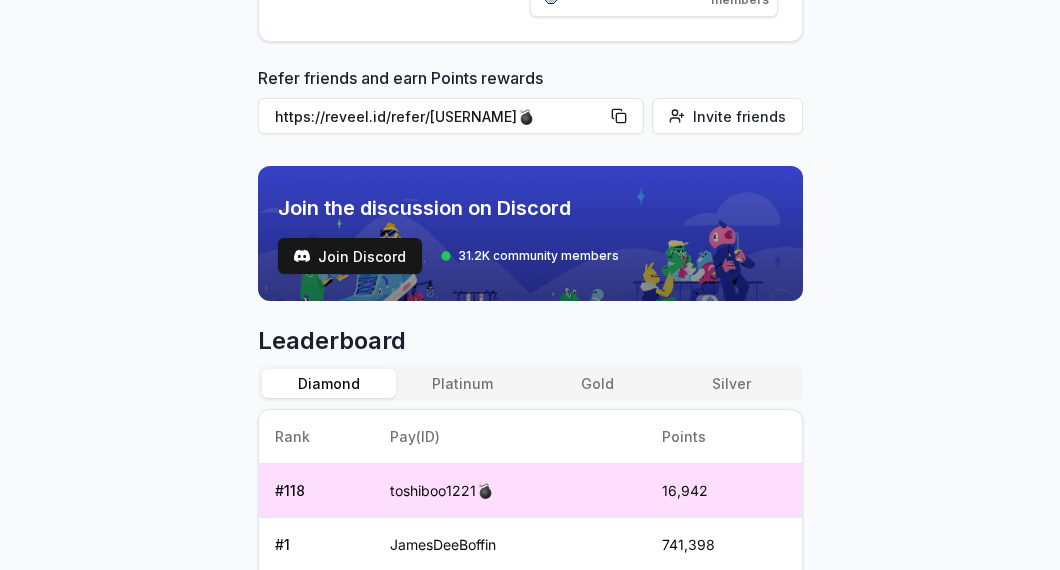 scroll, scrollTop: 909, scrollLeft: 0, axis: vertical 